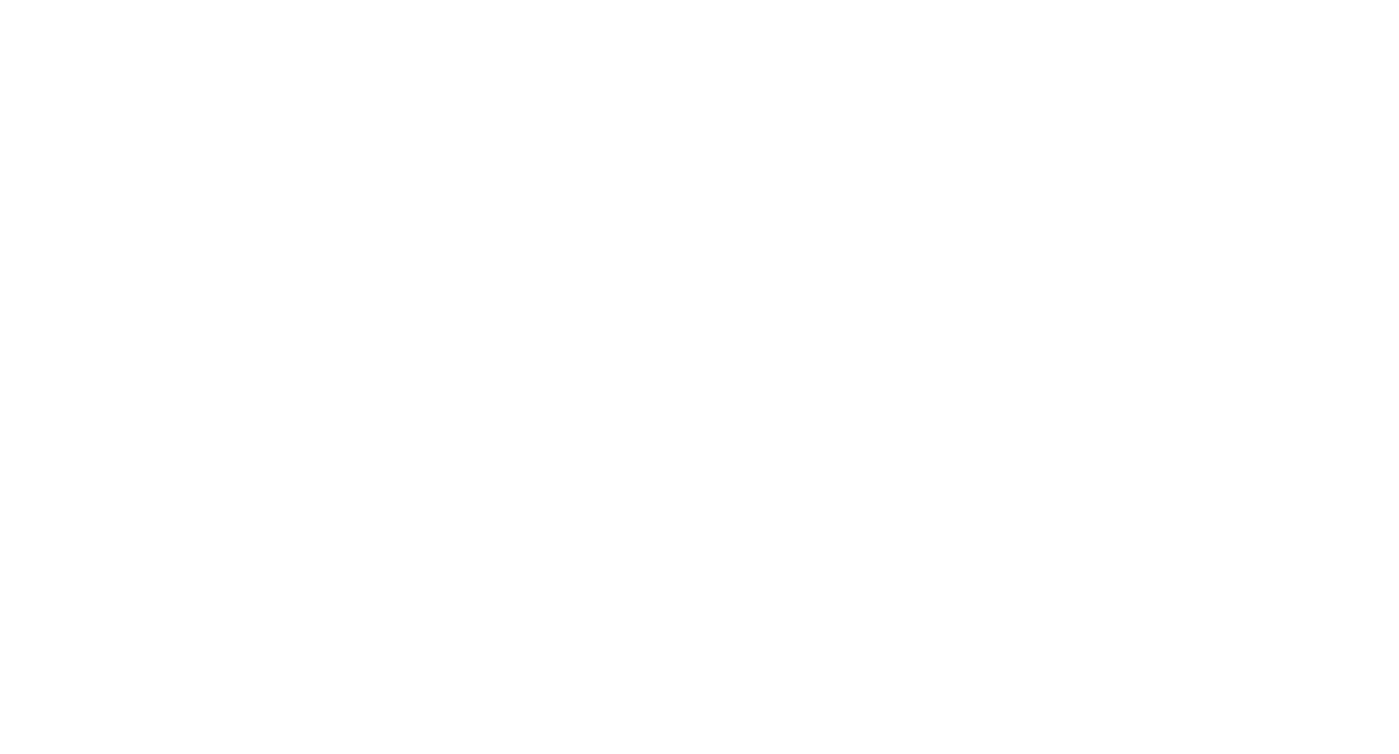 scroll, scrollTop: 0, scrollLeft: 0, axis: both 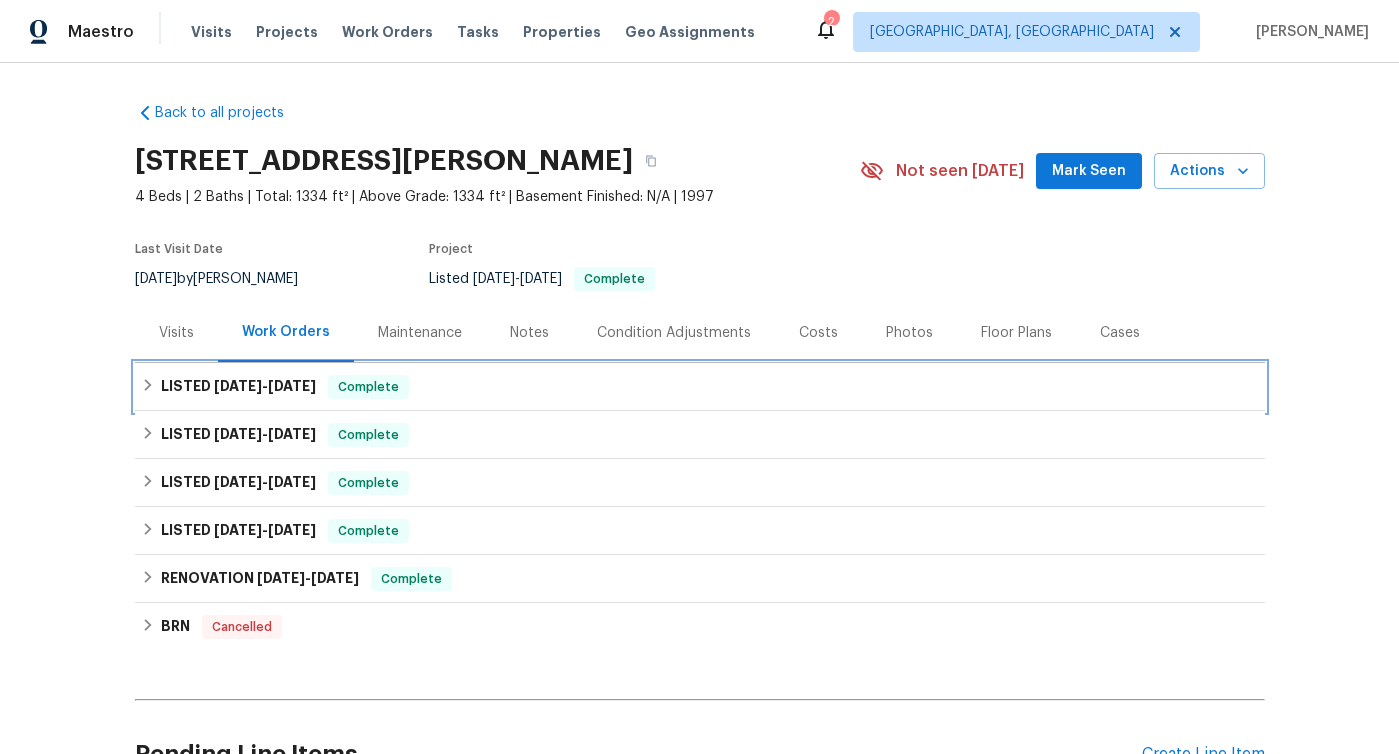 click 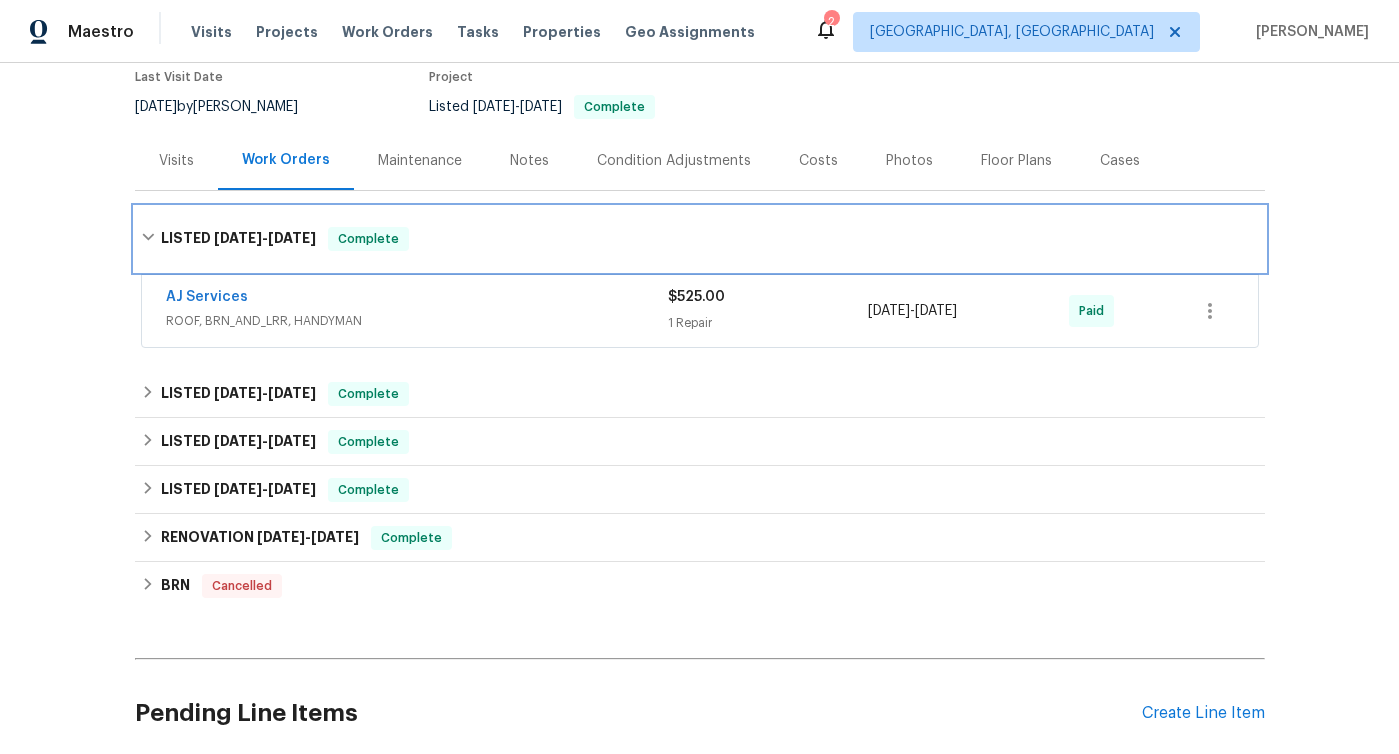 scroll, scrollTop: 186, scrollLeft: 0, axis: vertical 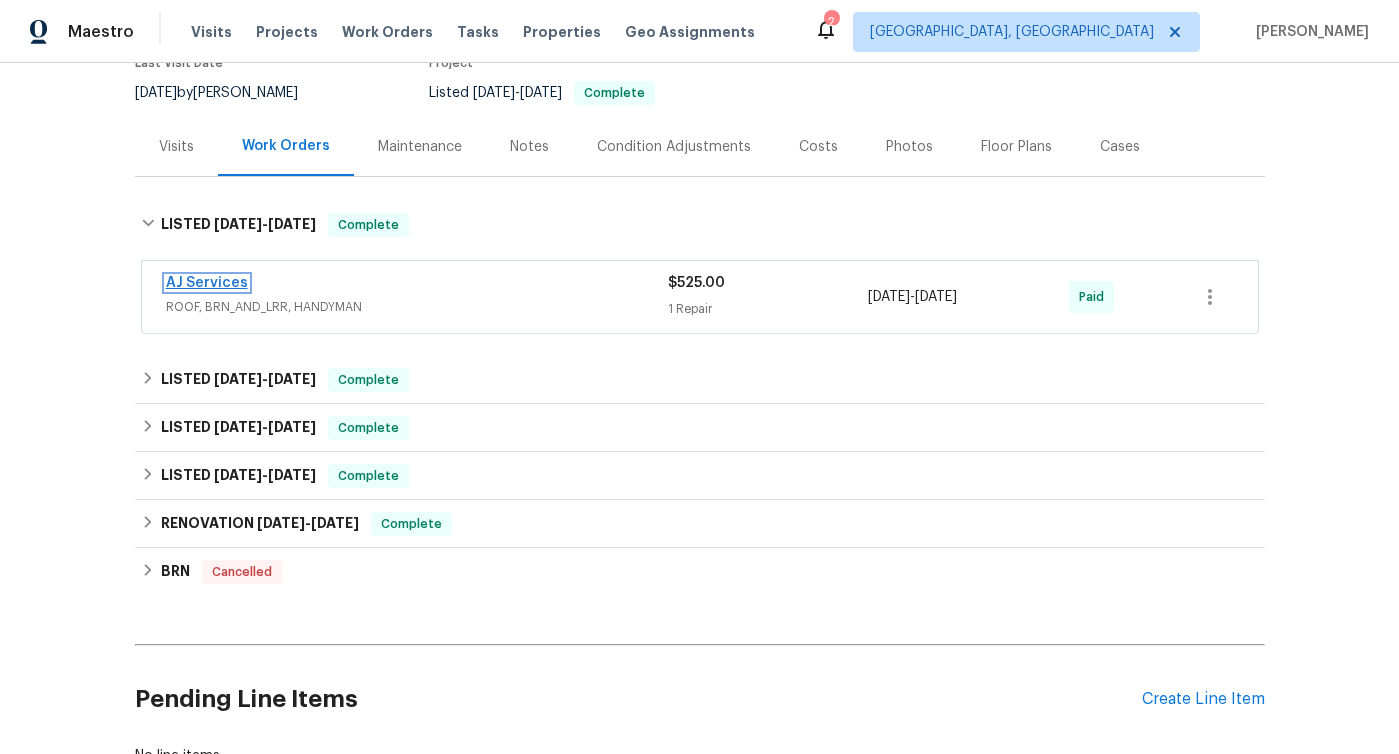click on "AJ Services" at bounding box center (207, 283) 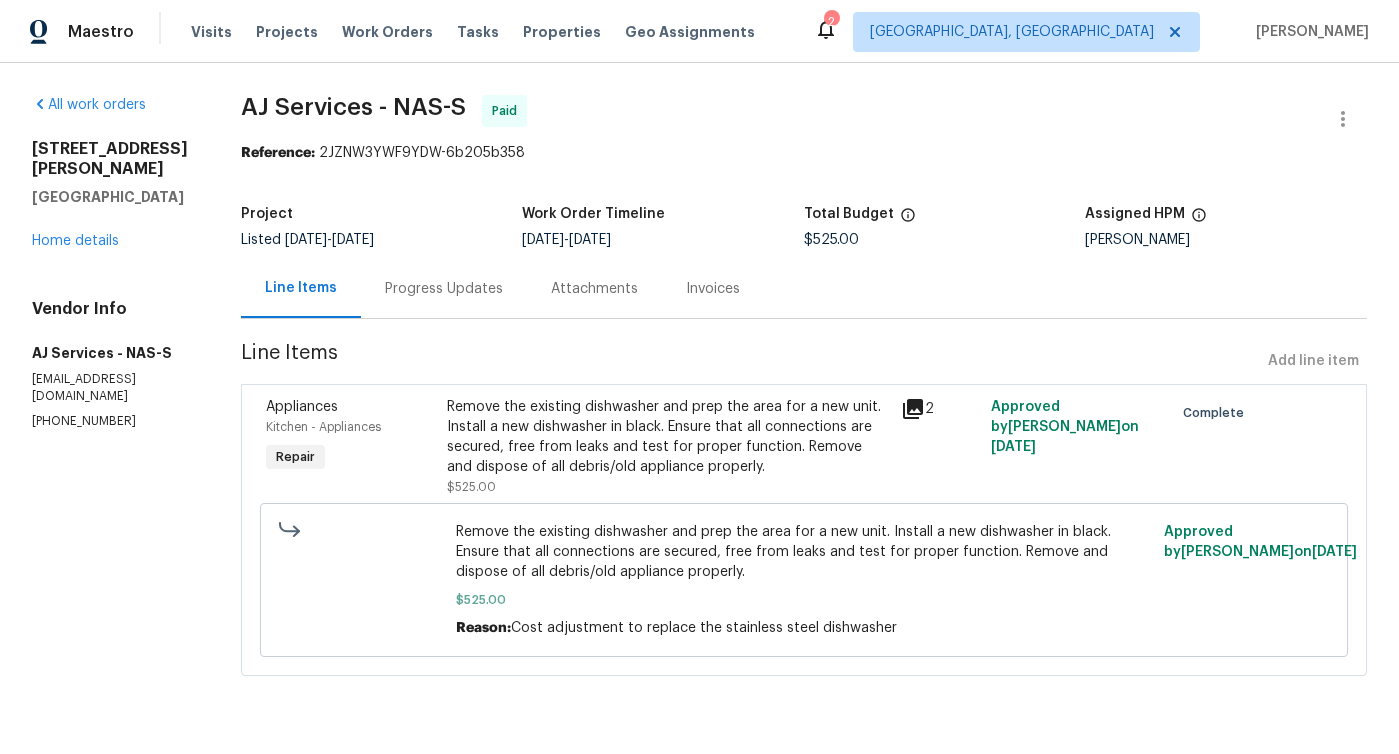 click on "[STREET_ADDRESS][PERSON_NAME] Home details" at bounding box center (112, 195) 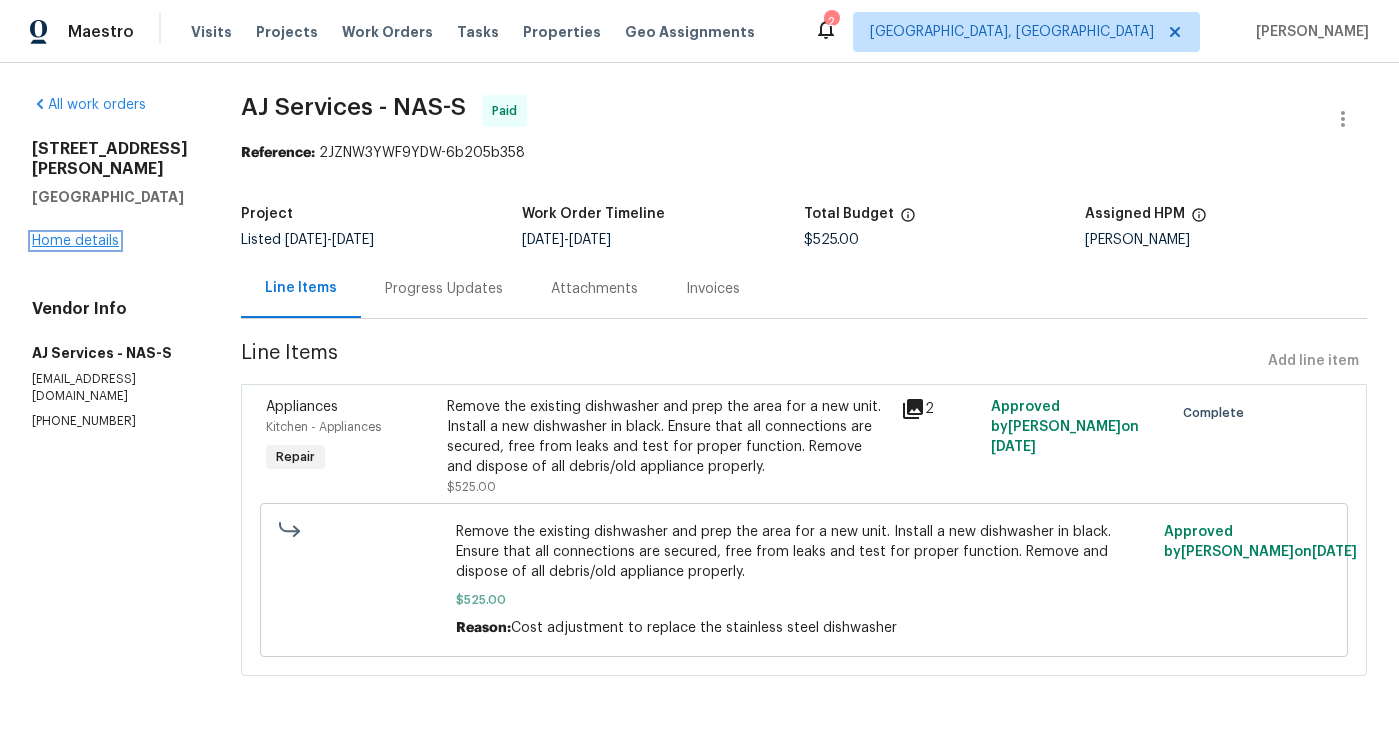 click on "Home details" at bounding box center (75, 241) 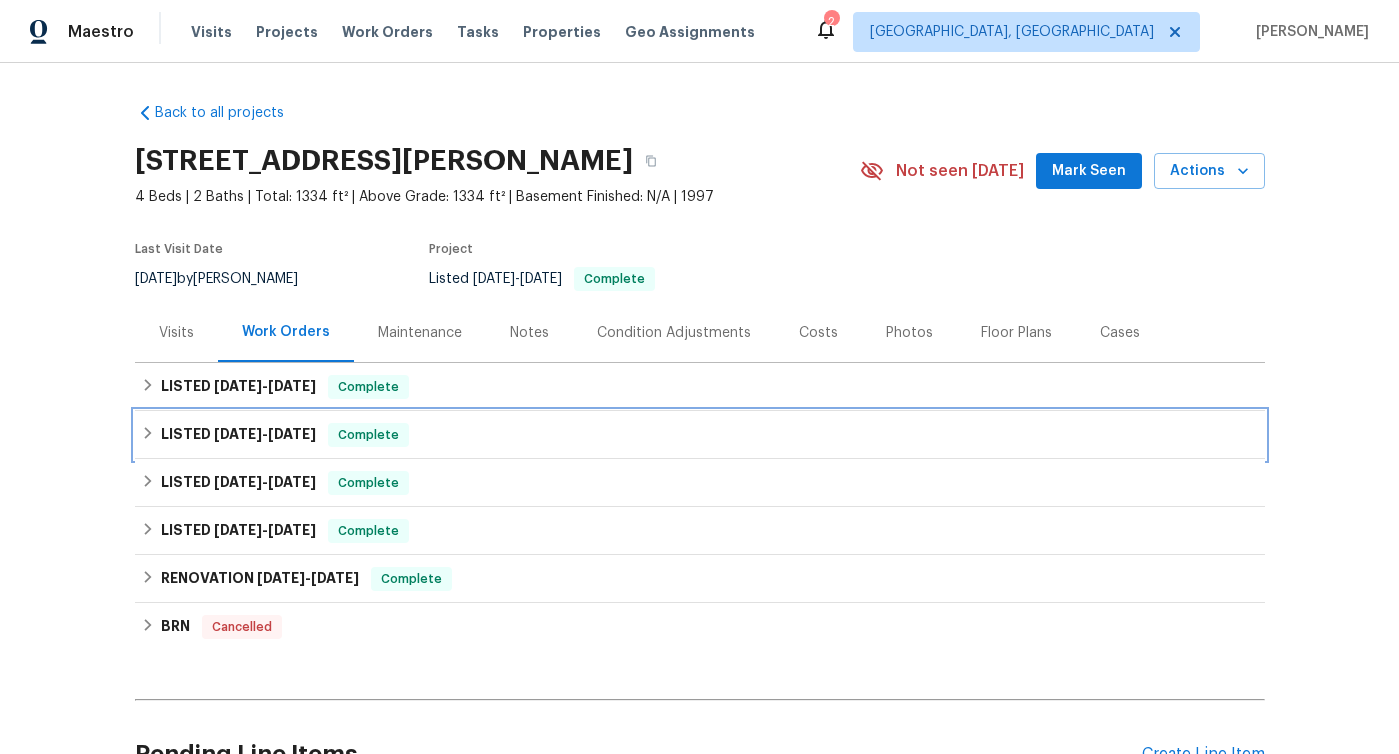 click 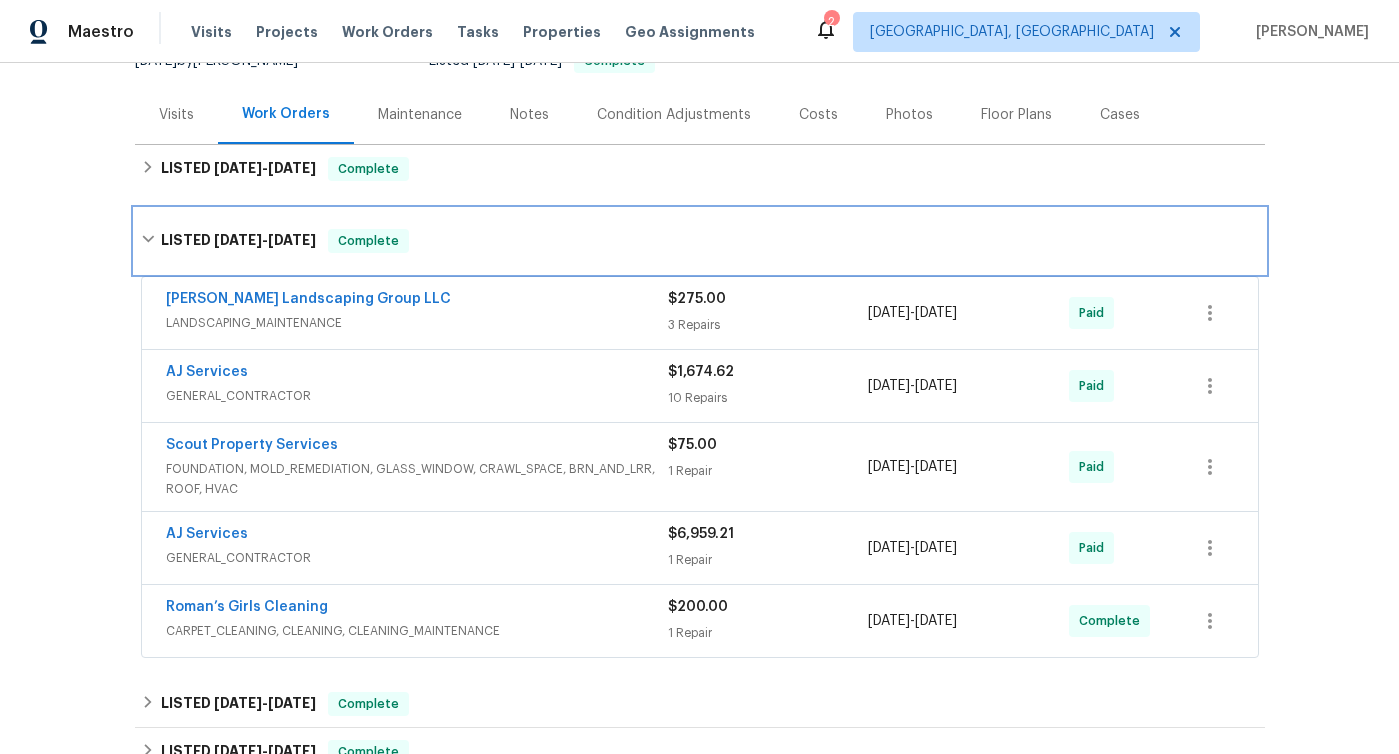 scroll, scrollTop: 274, scrollLeft: 0, axis: vertical 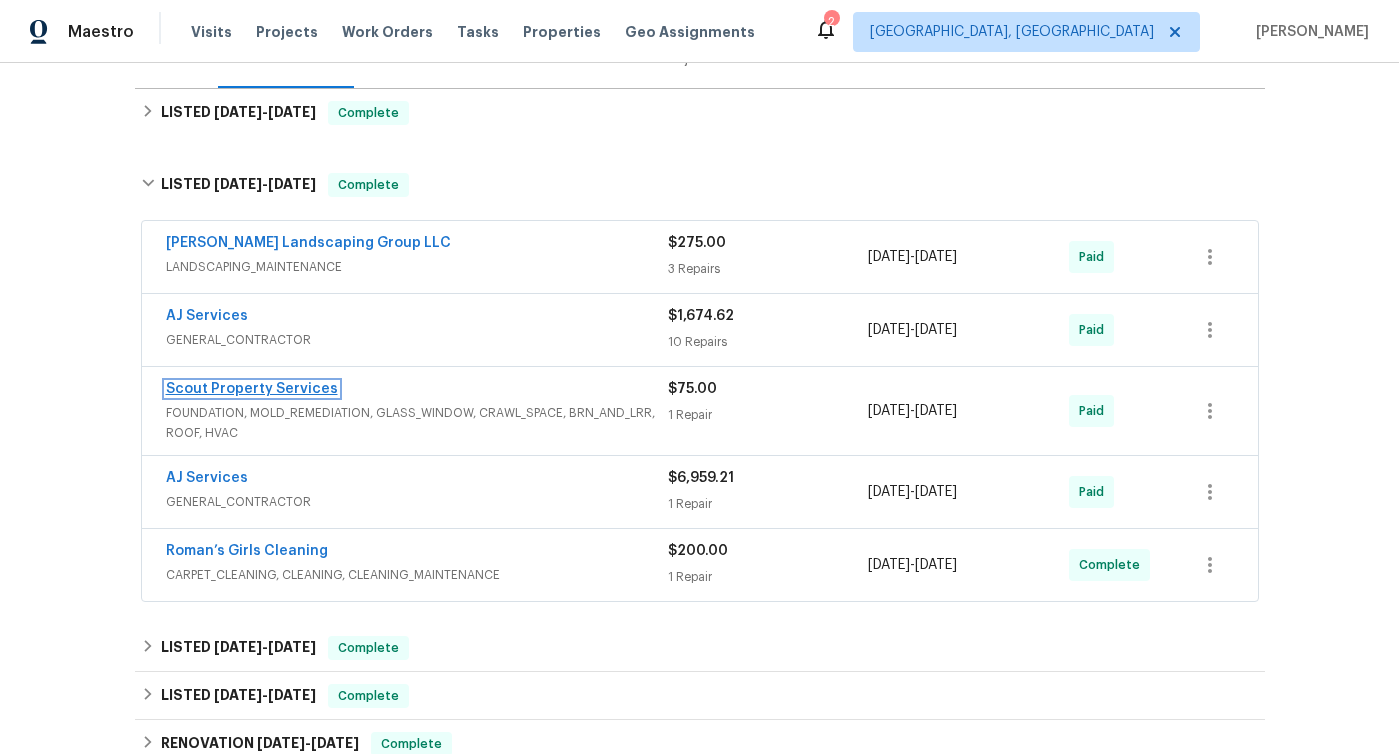 click on "Scout Property Services" at bounding box center [252, 389] 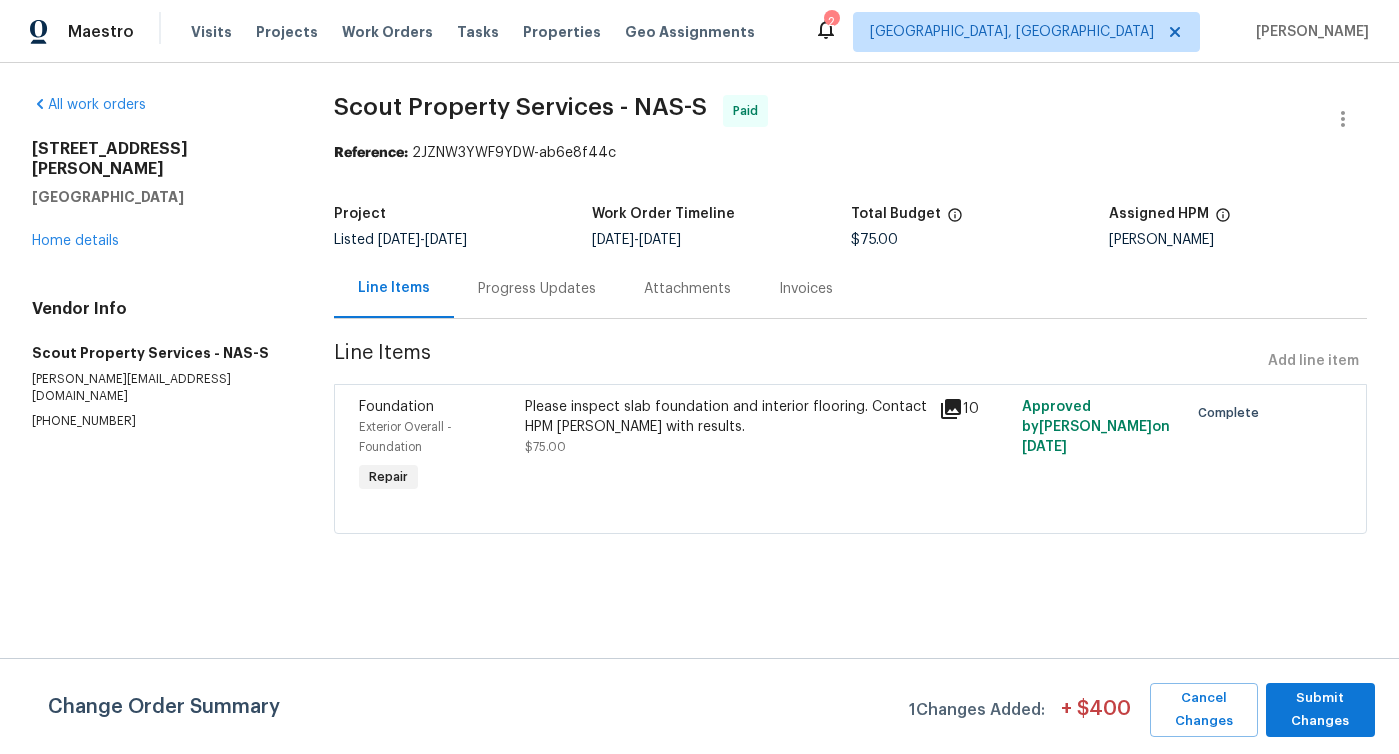 click on "Progress Updates" at bounding box center [537, 289] 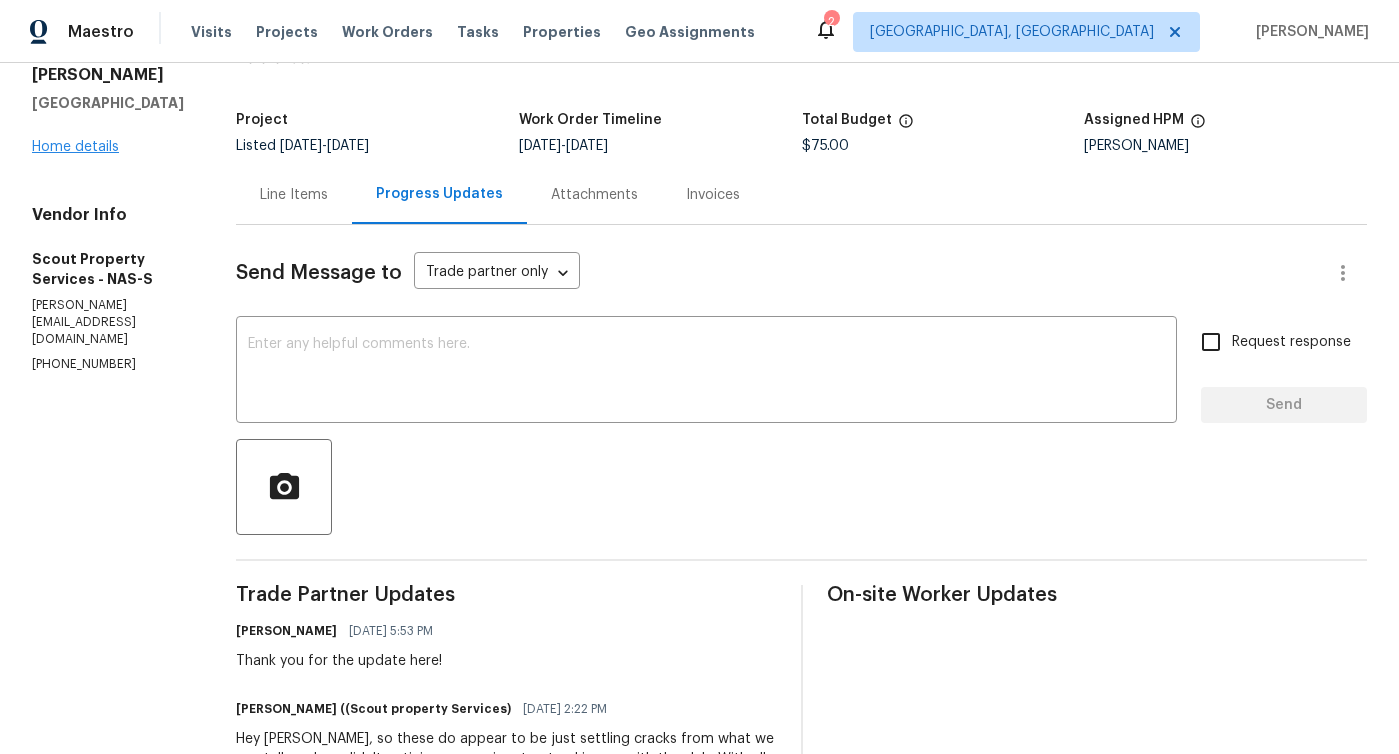 scroll, scrollTop: 0, scrollLeft: 0, axis: both 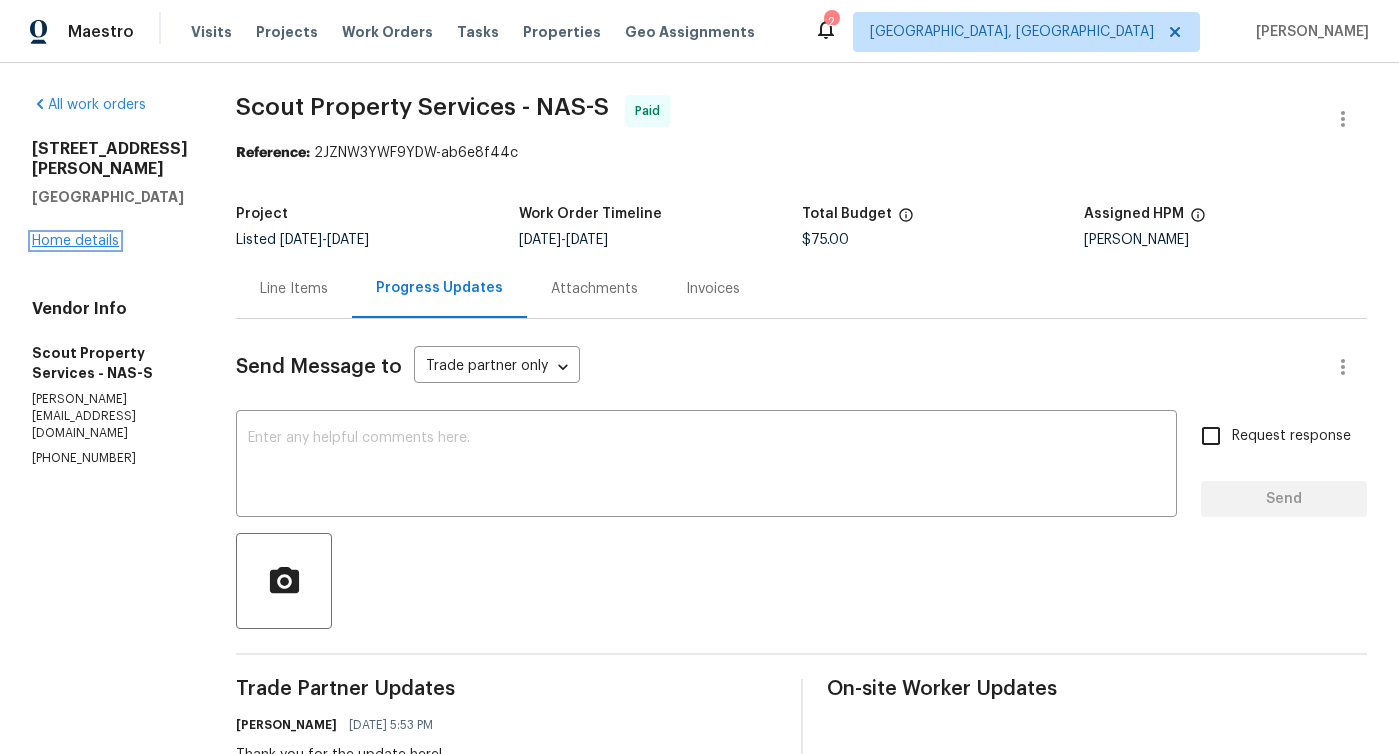 click on "Home details" at bounding box center (75, 241) 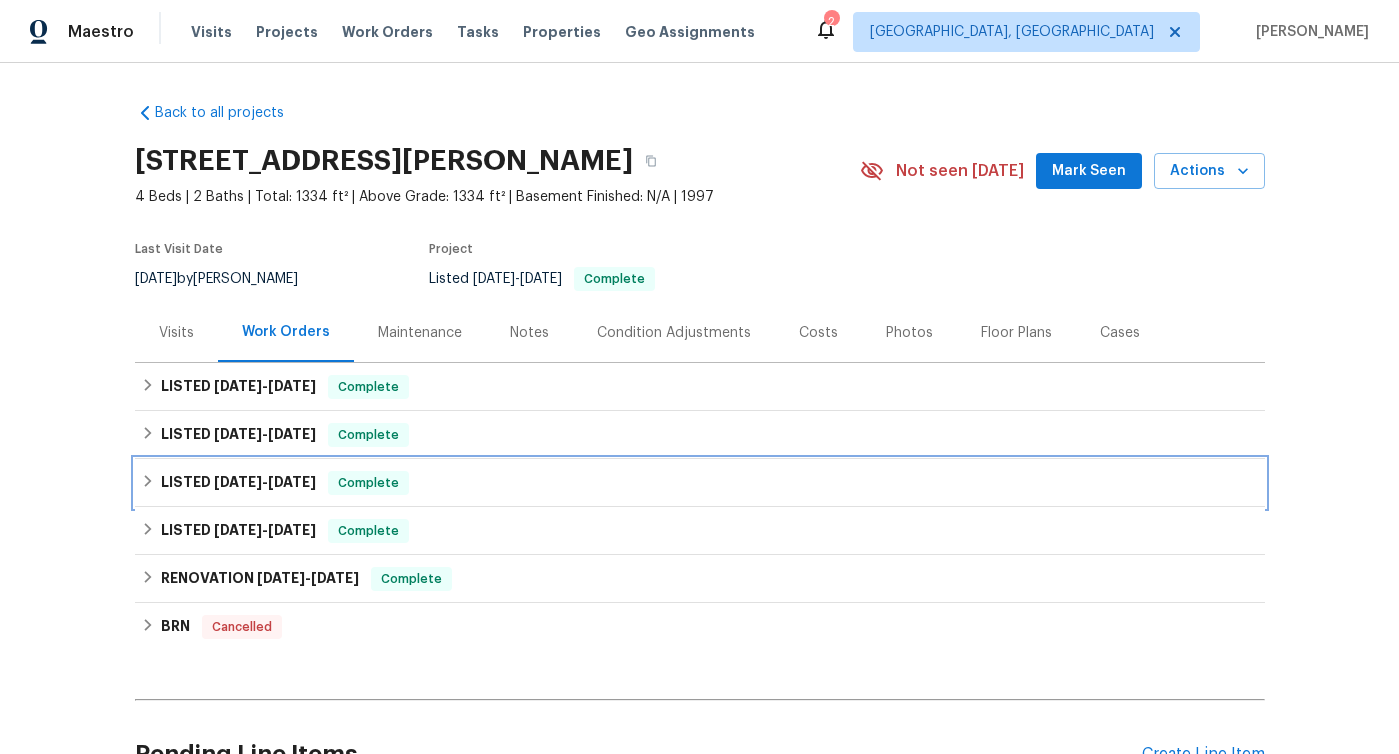 click 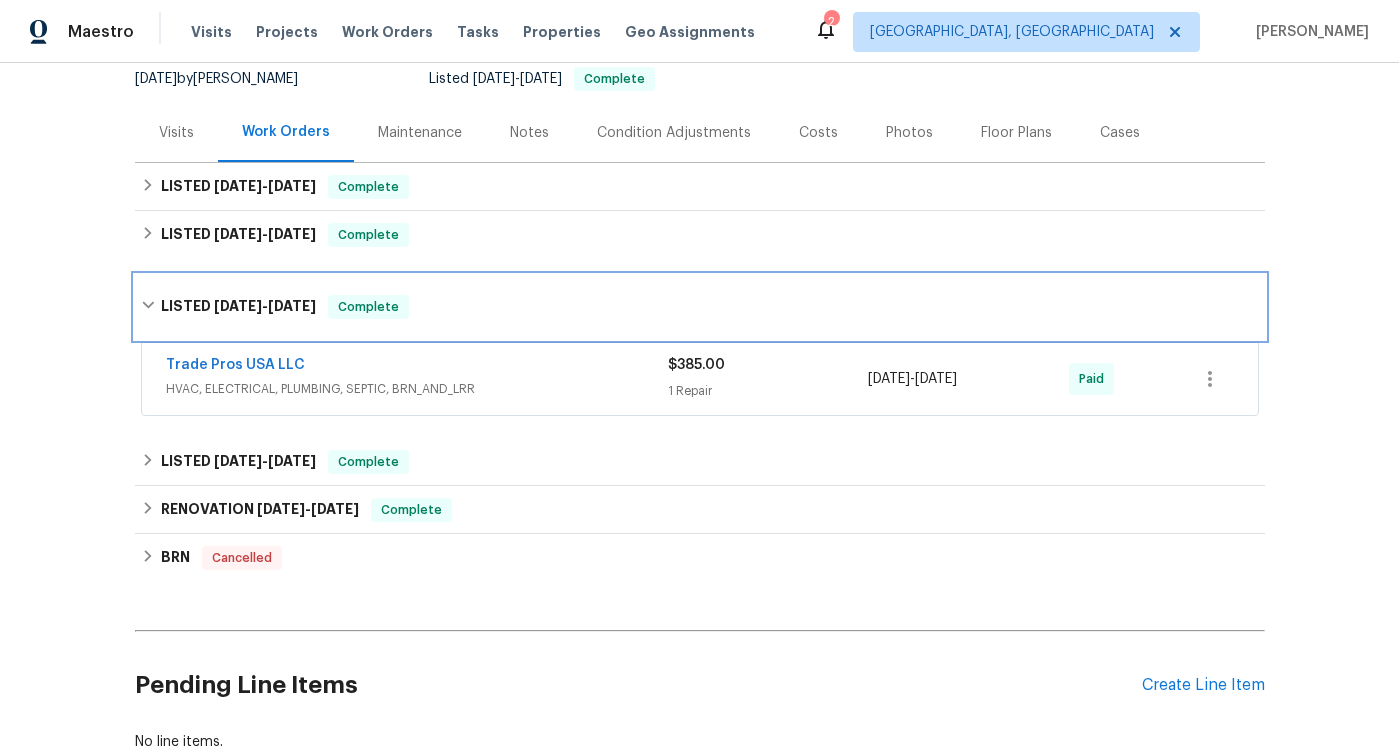 scroll, scrollTop: 231, scrollLeft: 0, axis: vertical 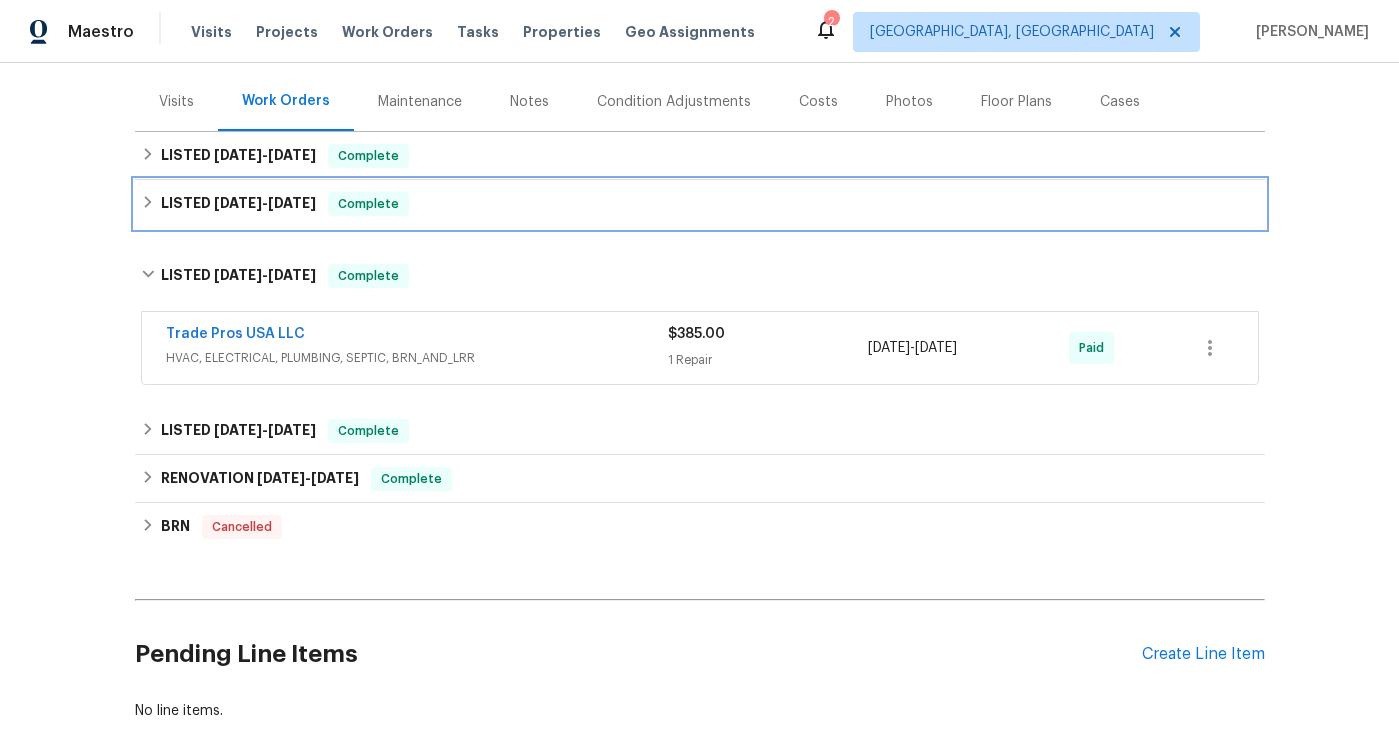 click 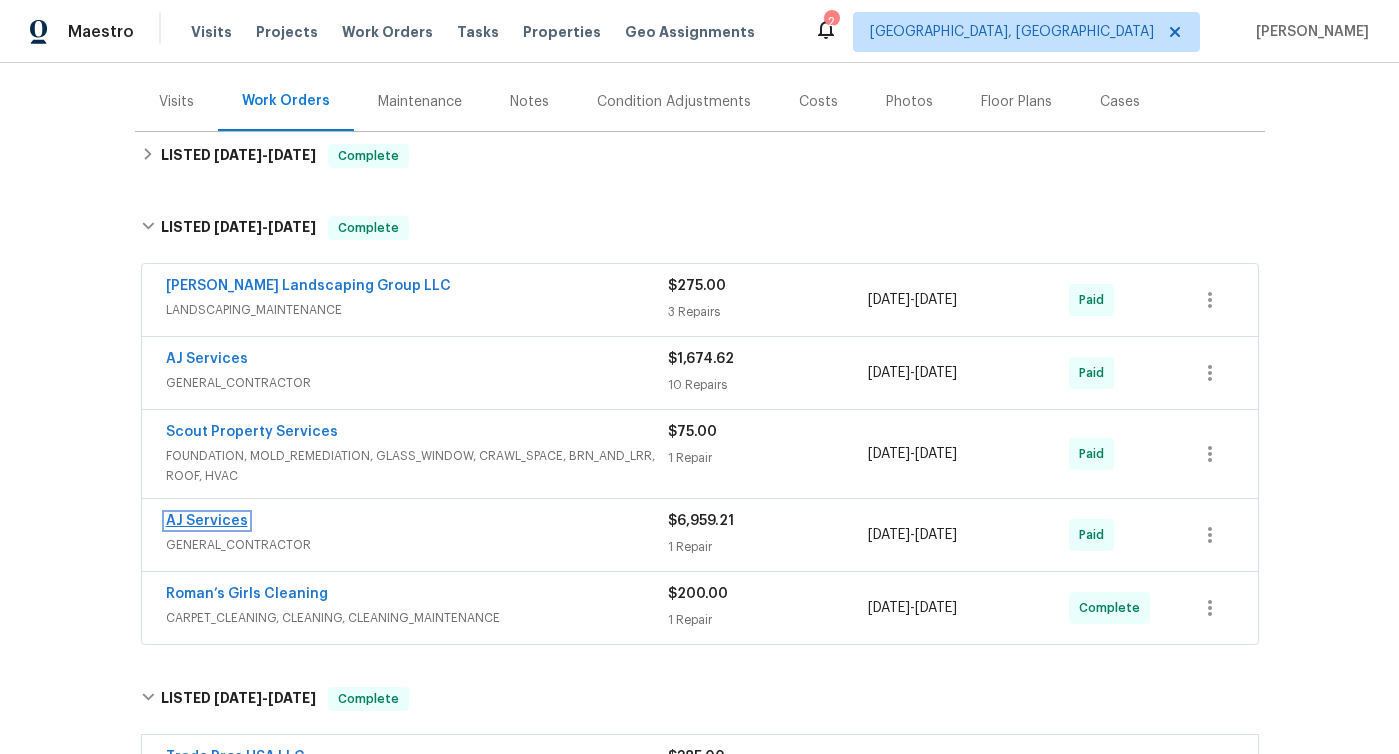 click on "AJ Services" at bounding box center (207, 521) 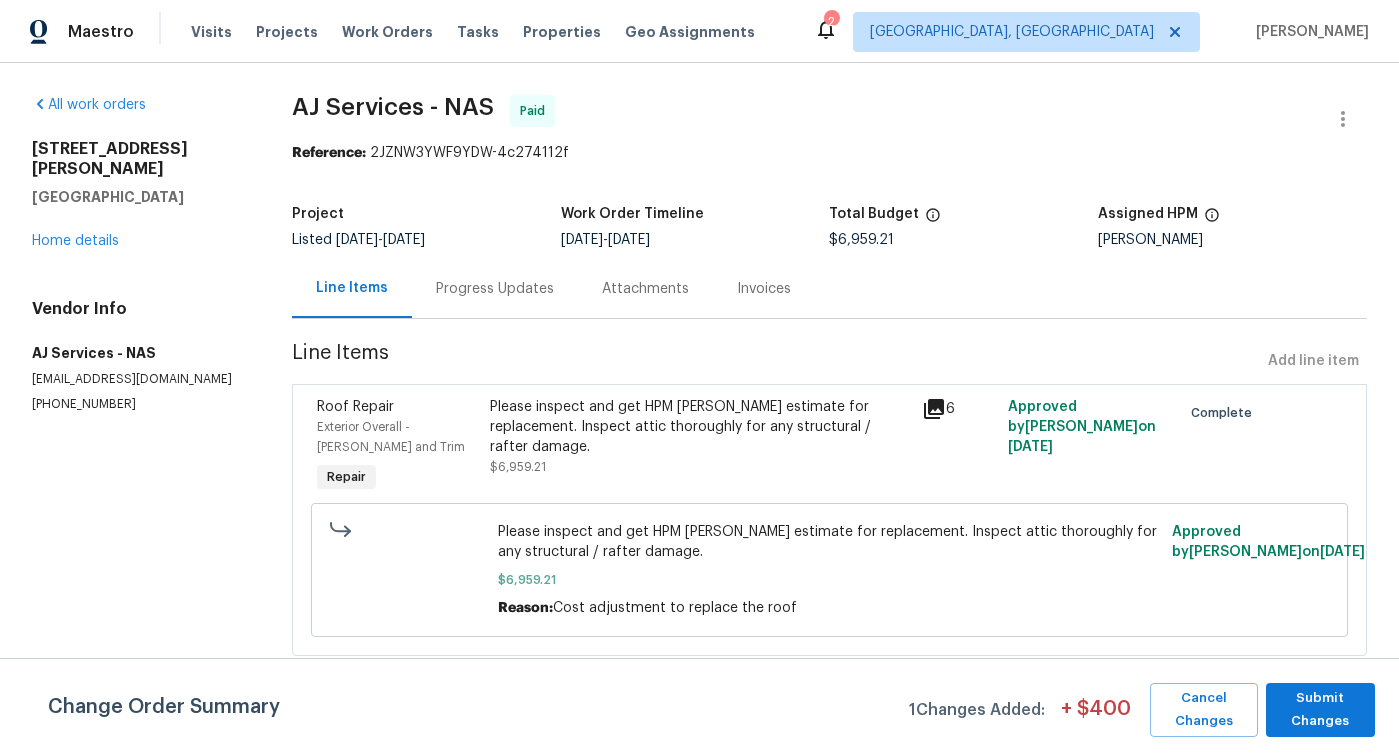 click 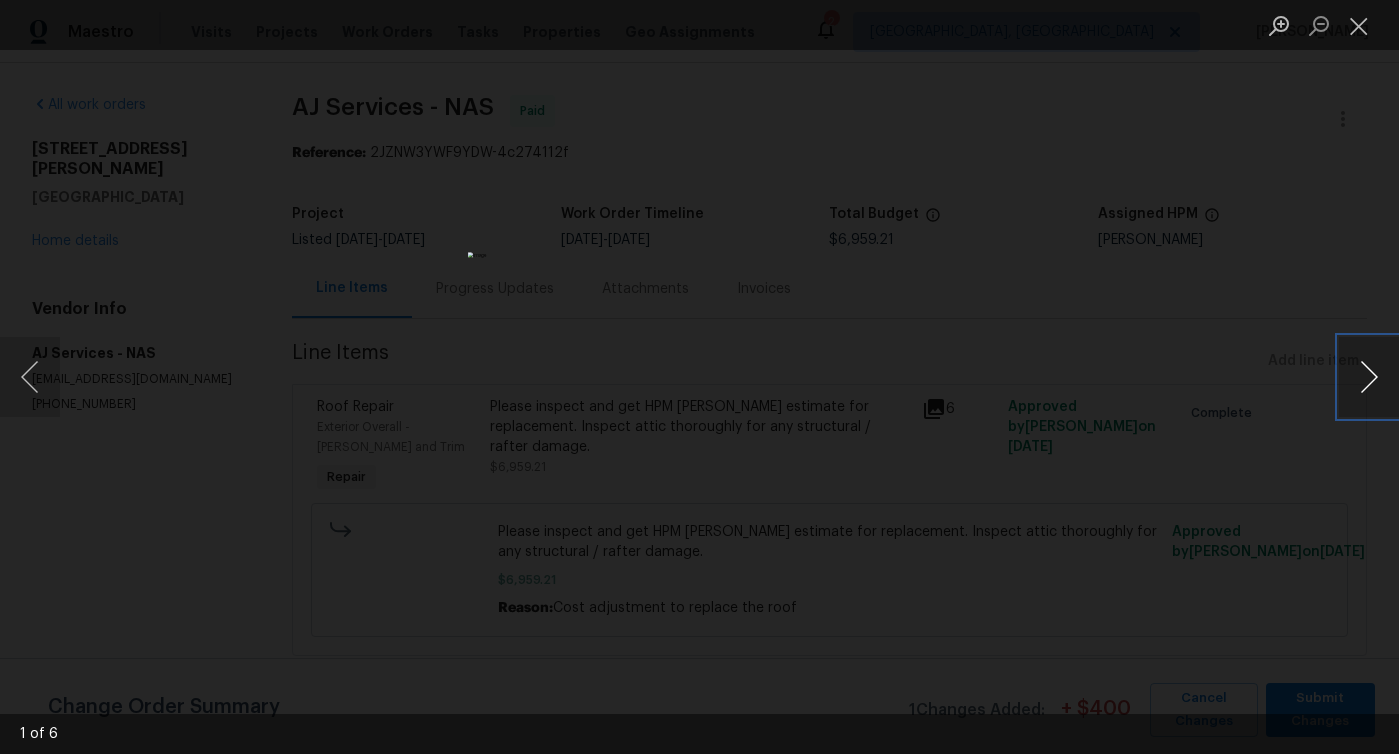 click at bounding box center (1369, 377) 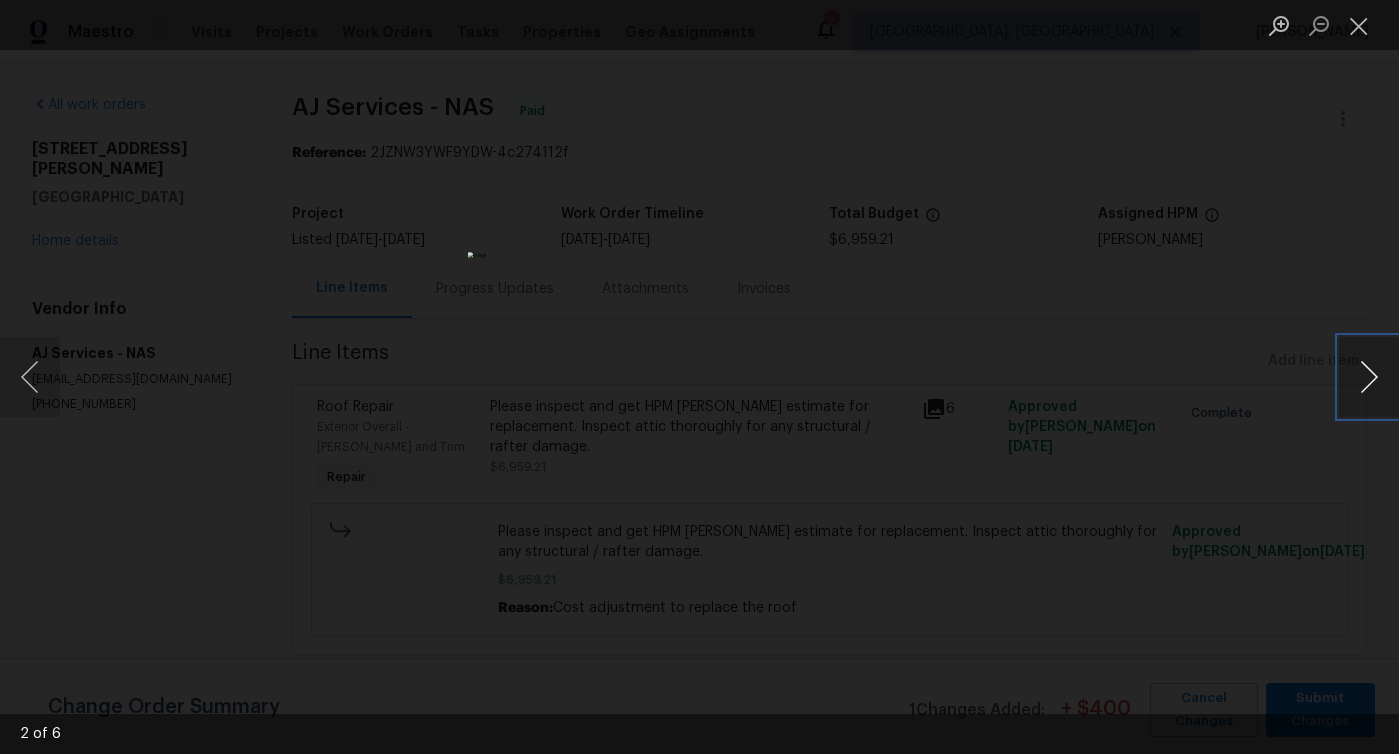 click at bounding box center [1369, 377] 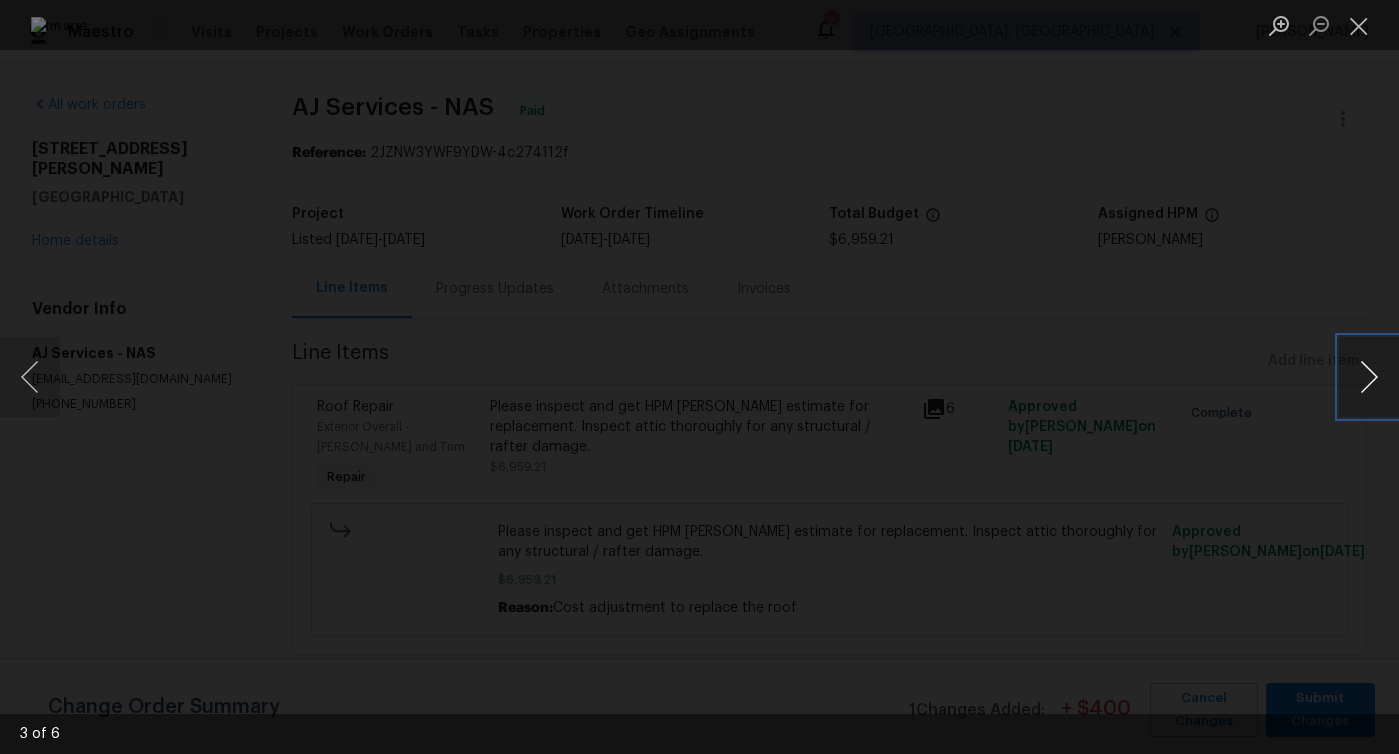 click at bounding box center [1369, 377] 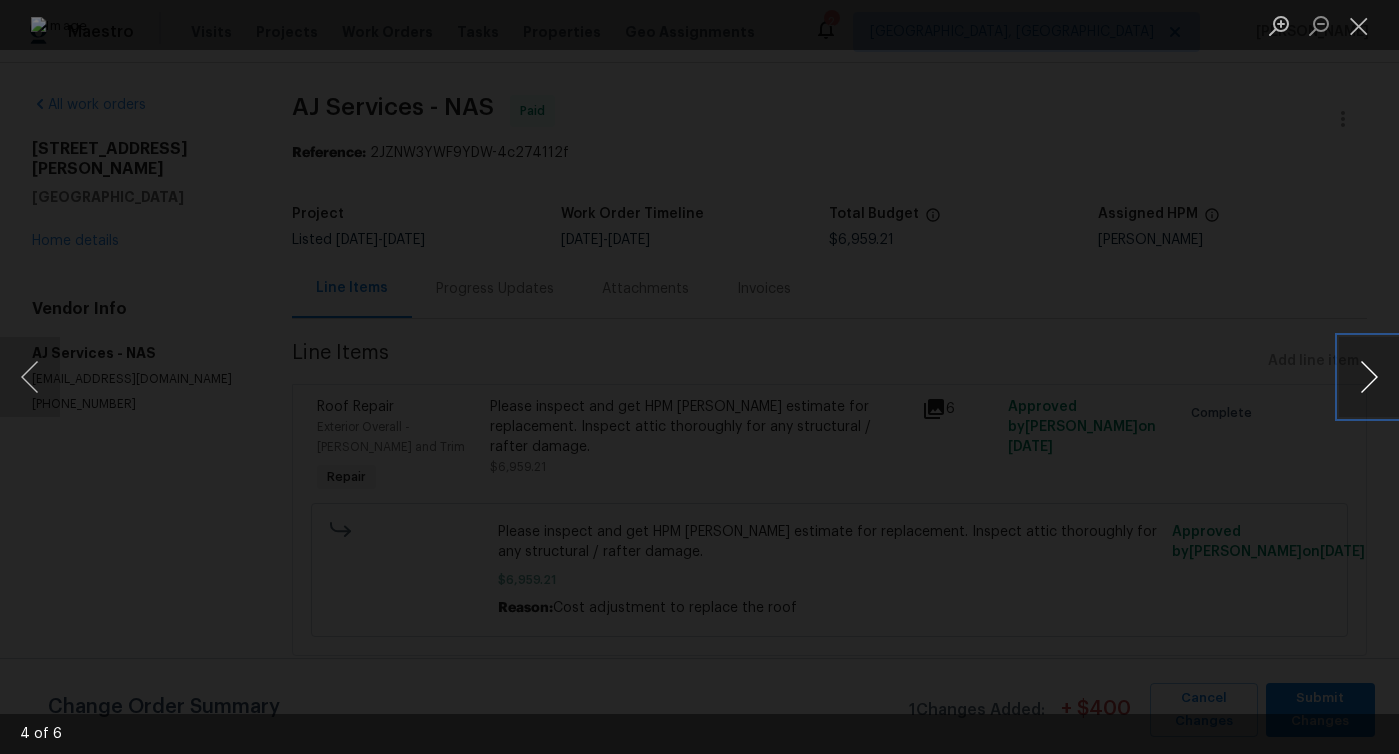 click at bounding box center (1369, 377) 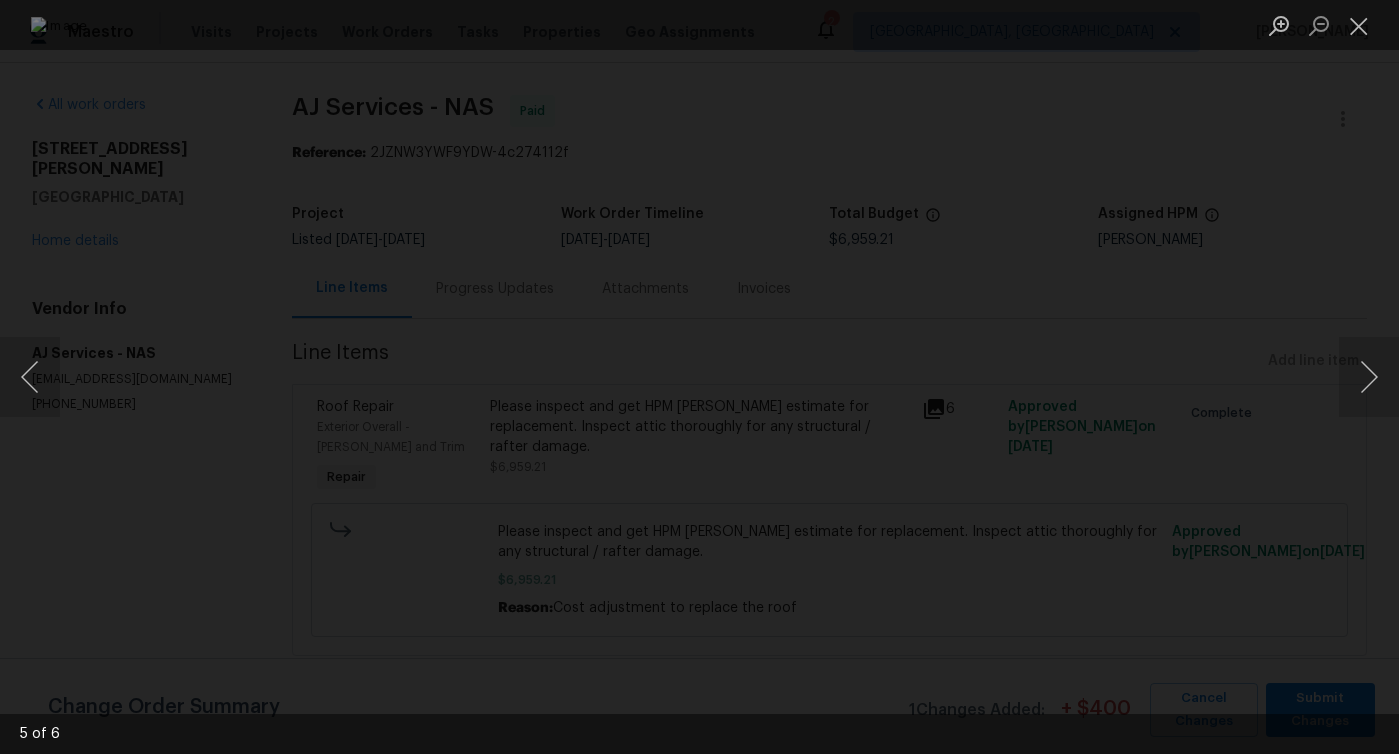 click at bounding box center (1329, 25) 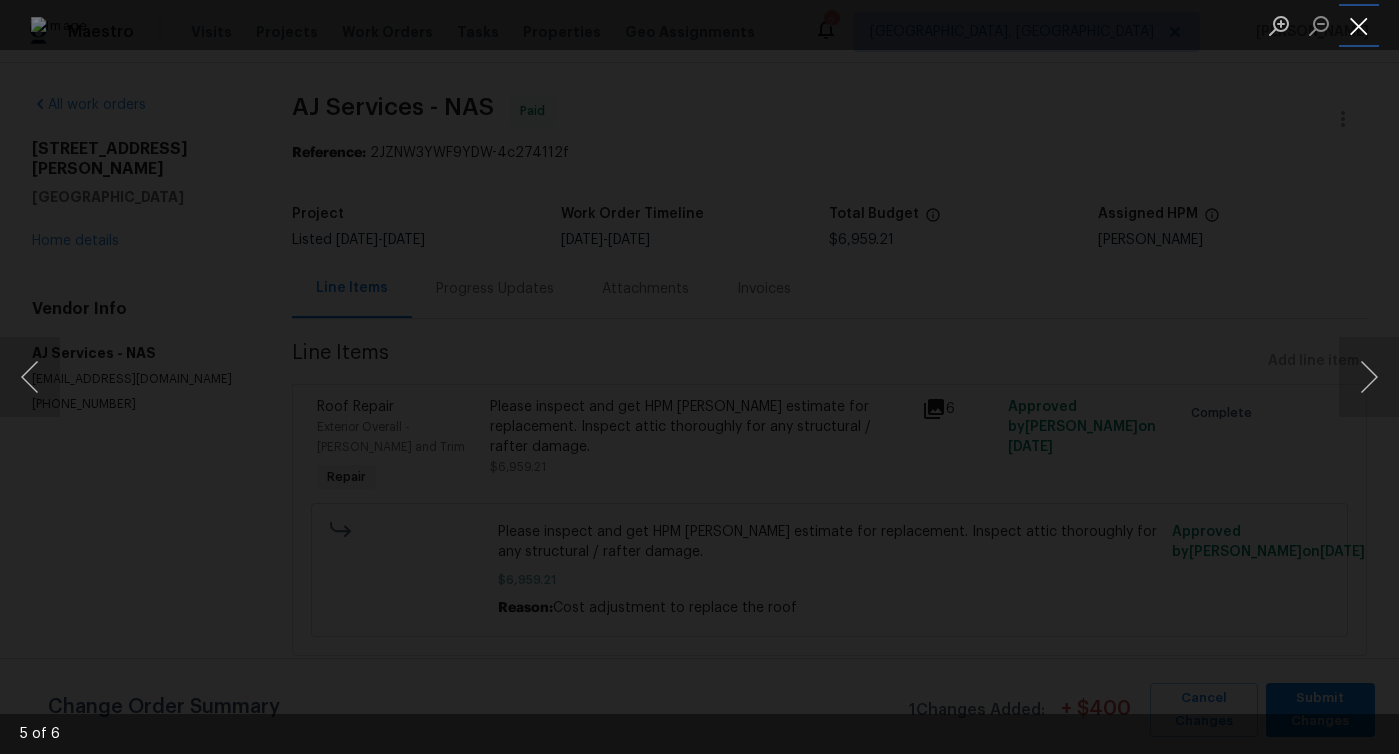 click at bounding box center (1359, 25) 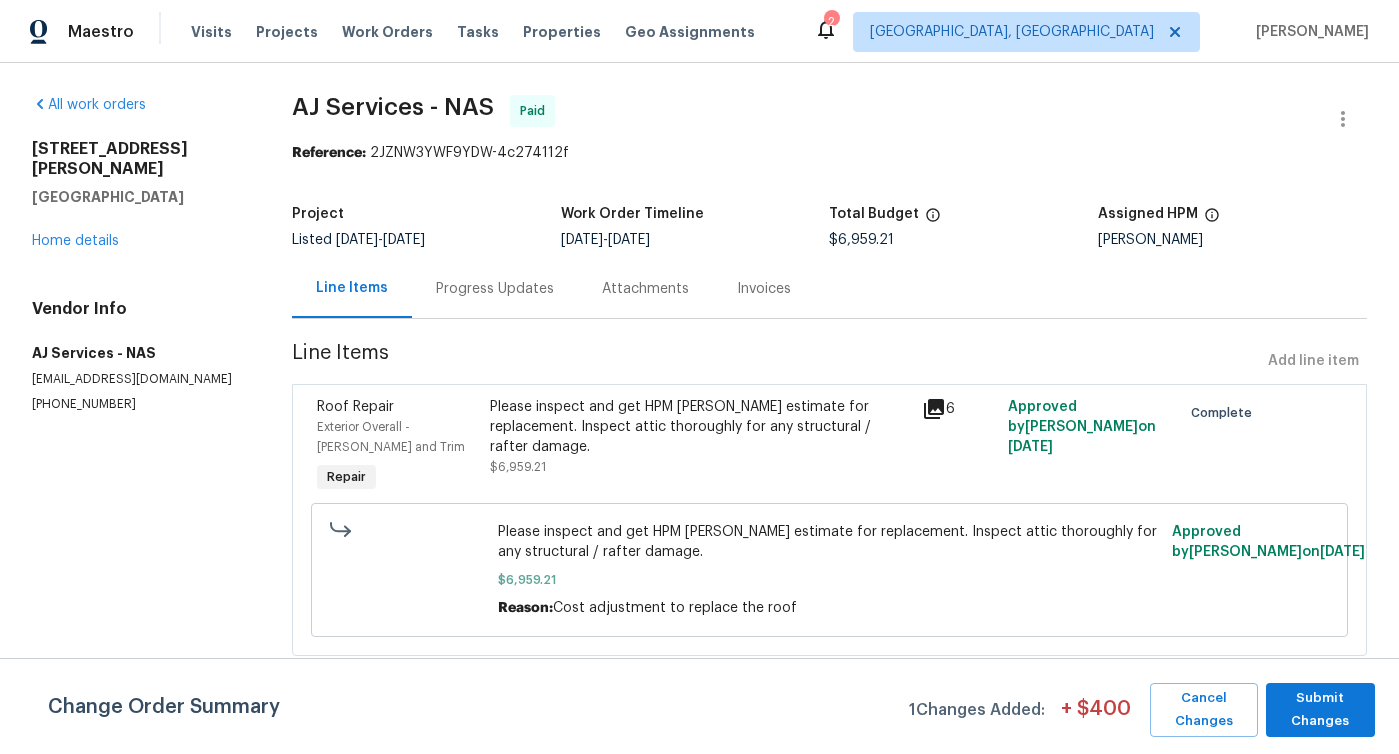 click on "Progress Updates" at bounding box center [495, 289] 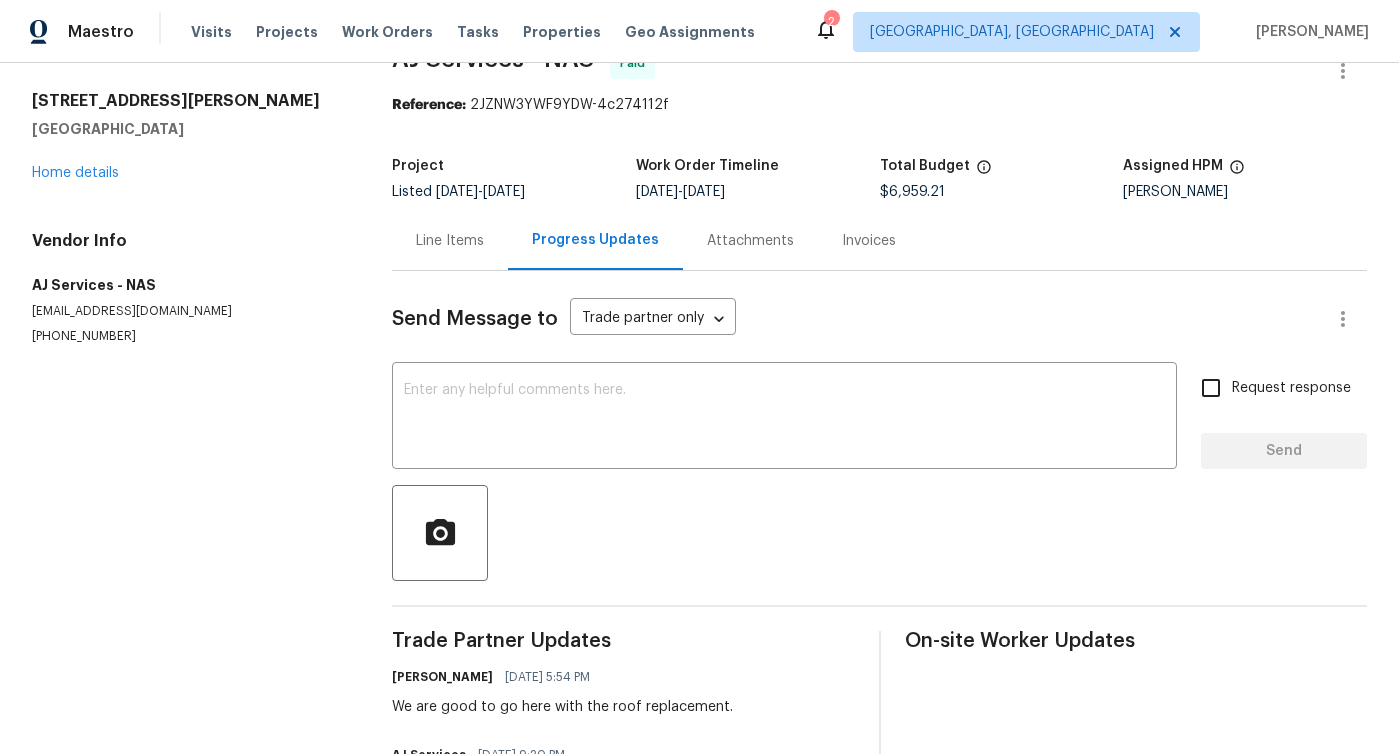 scroll, scrollTop: 0, scrollLeft: 0, axis: both 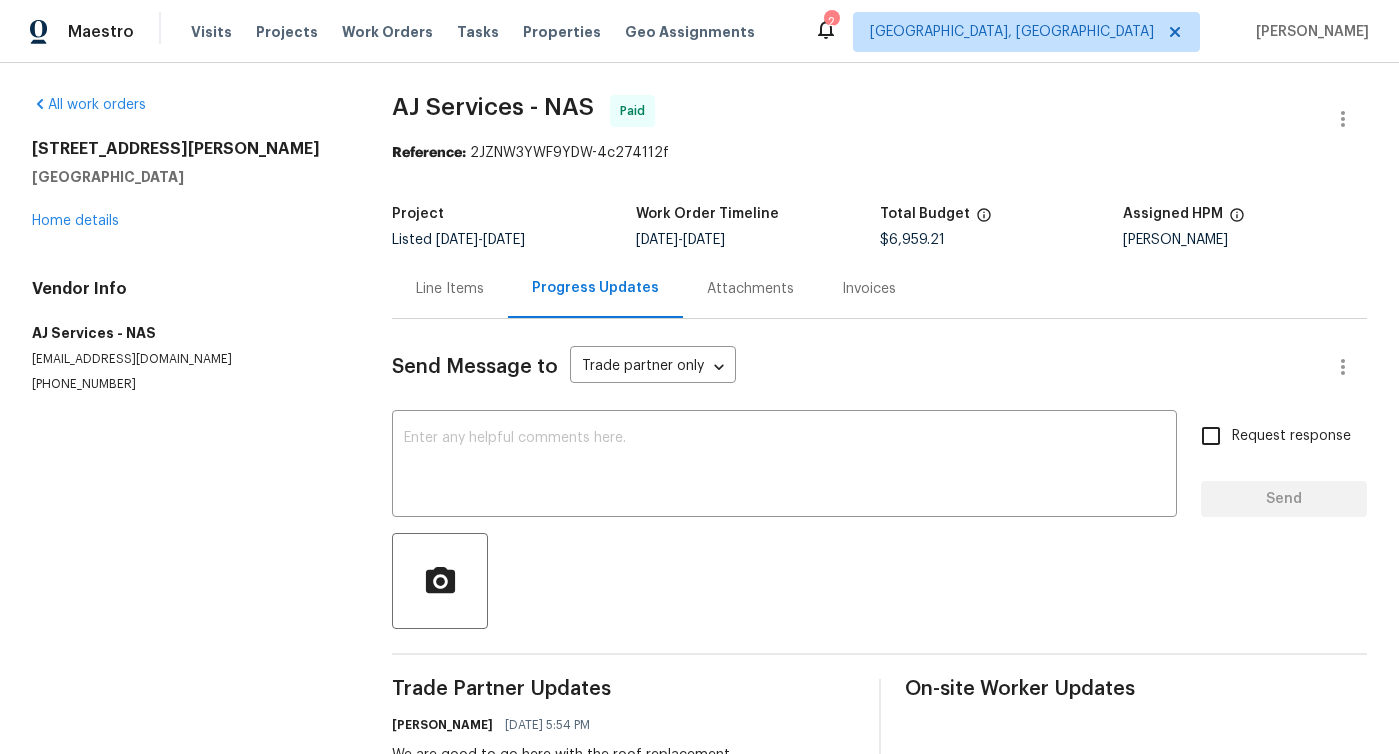 click on "Line Items" at bounding box center [450, 289] 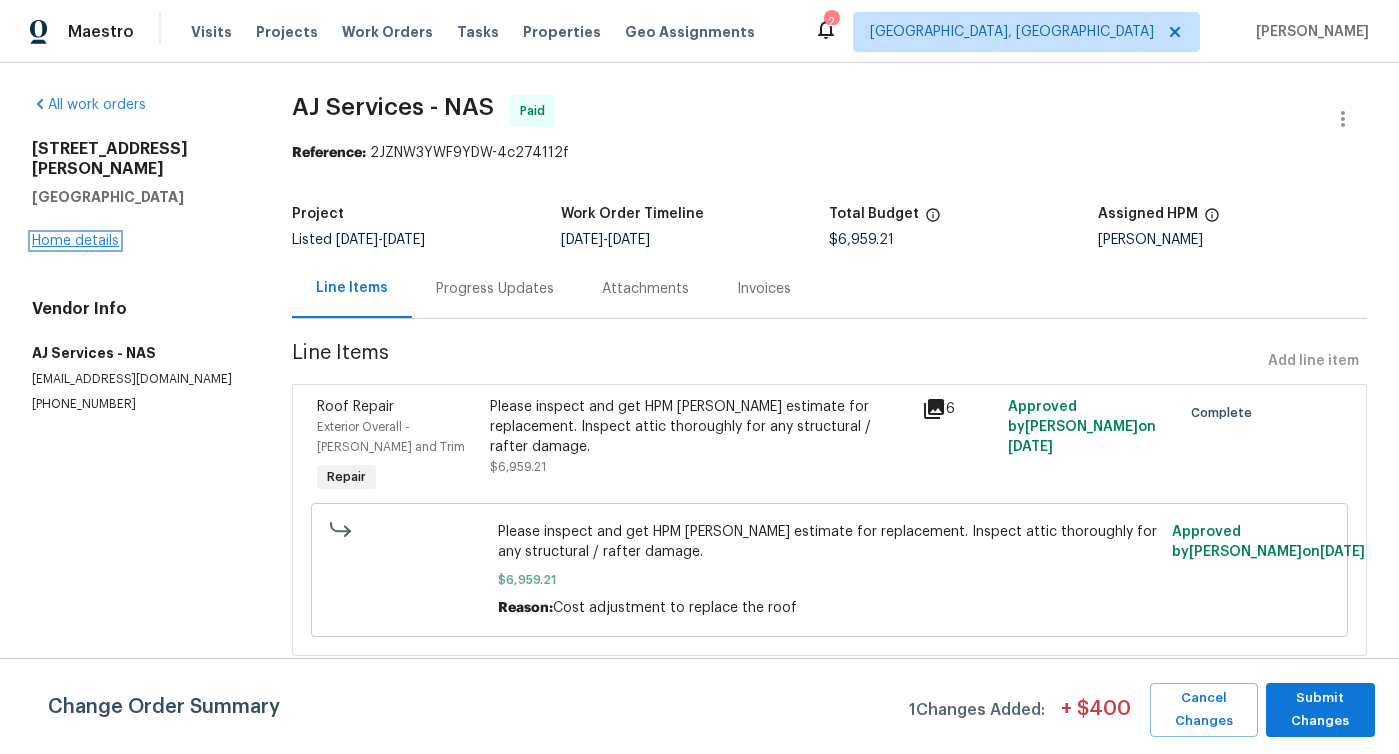 click on "Home details" at bounding box center (75, 241) 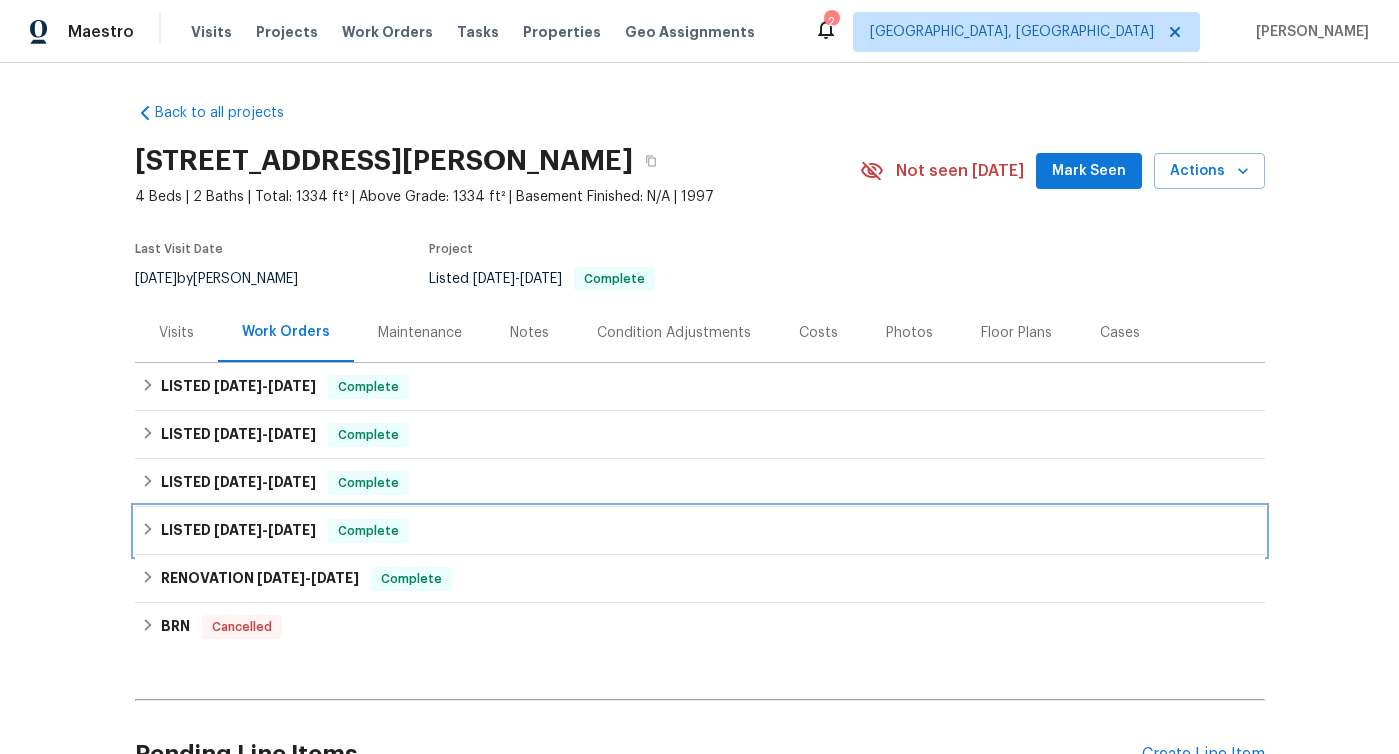 click 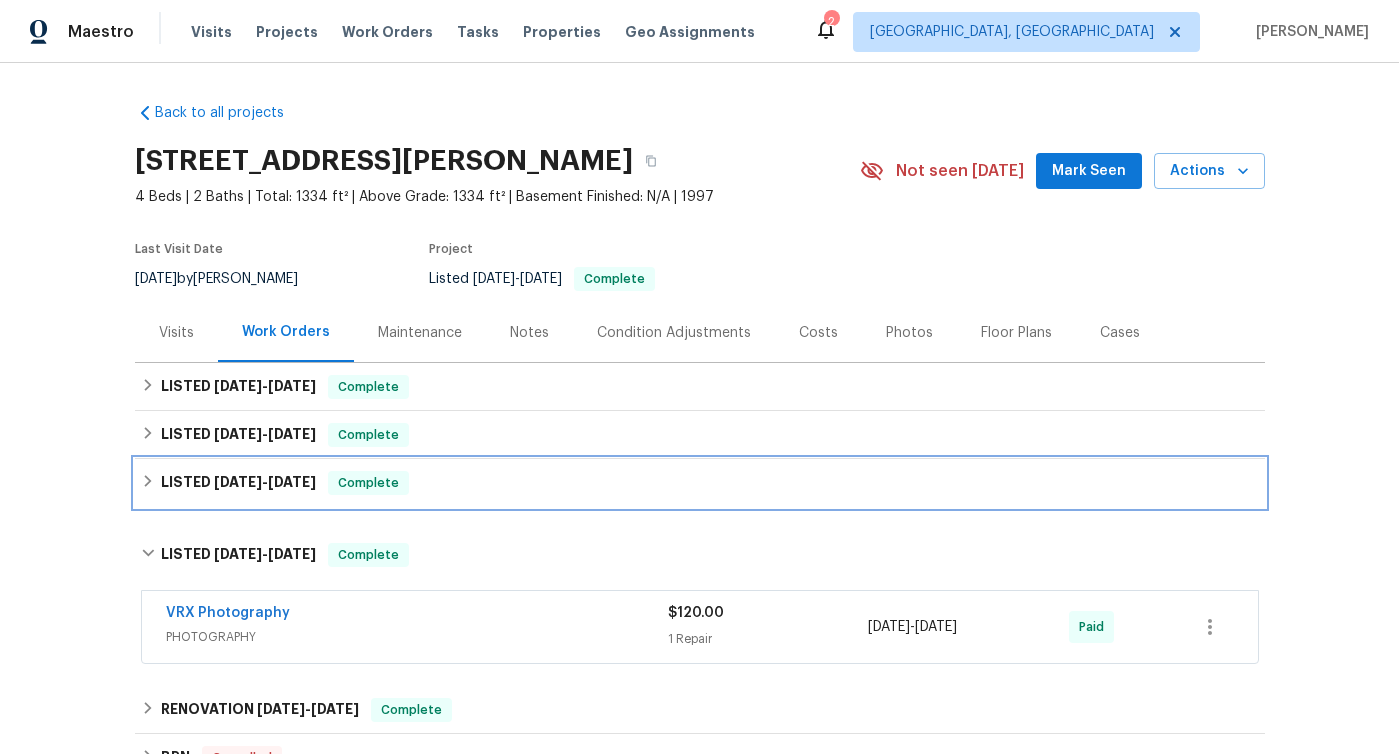 click 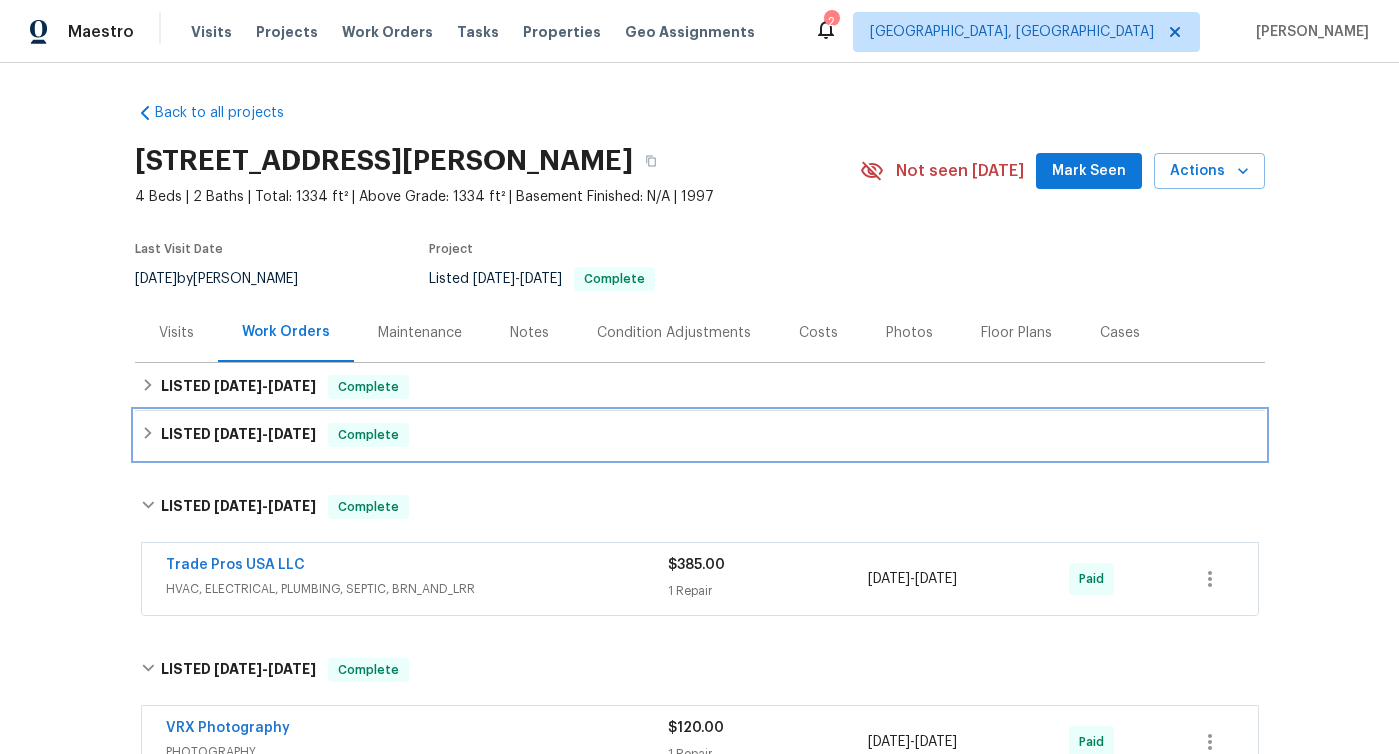 click 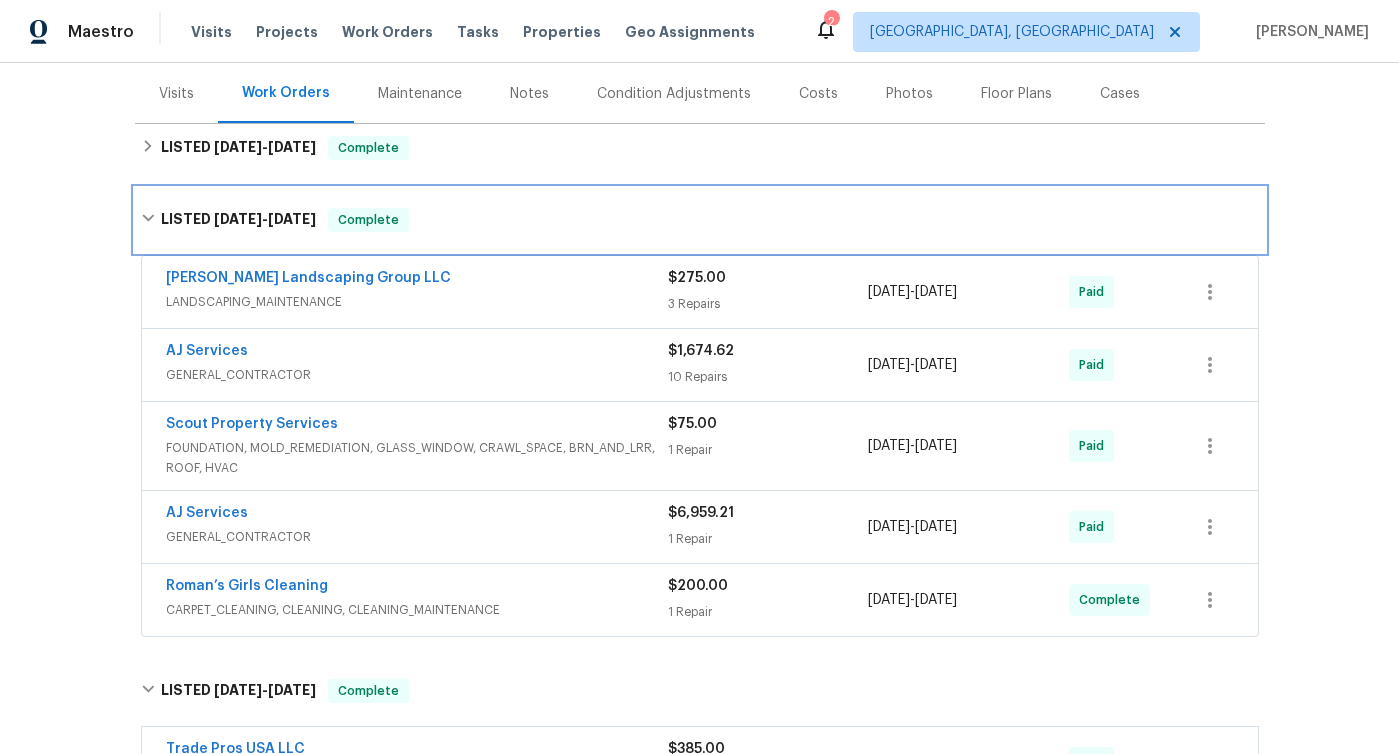 scroll, scrollTop: 240, scrollLeft: 0, axis: vertical 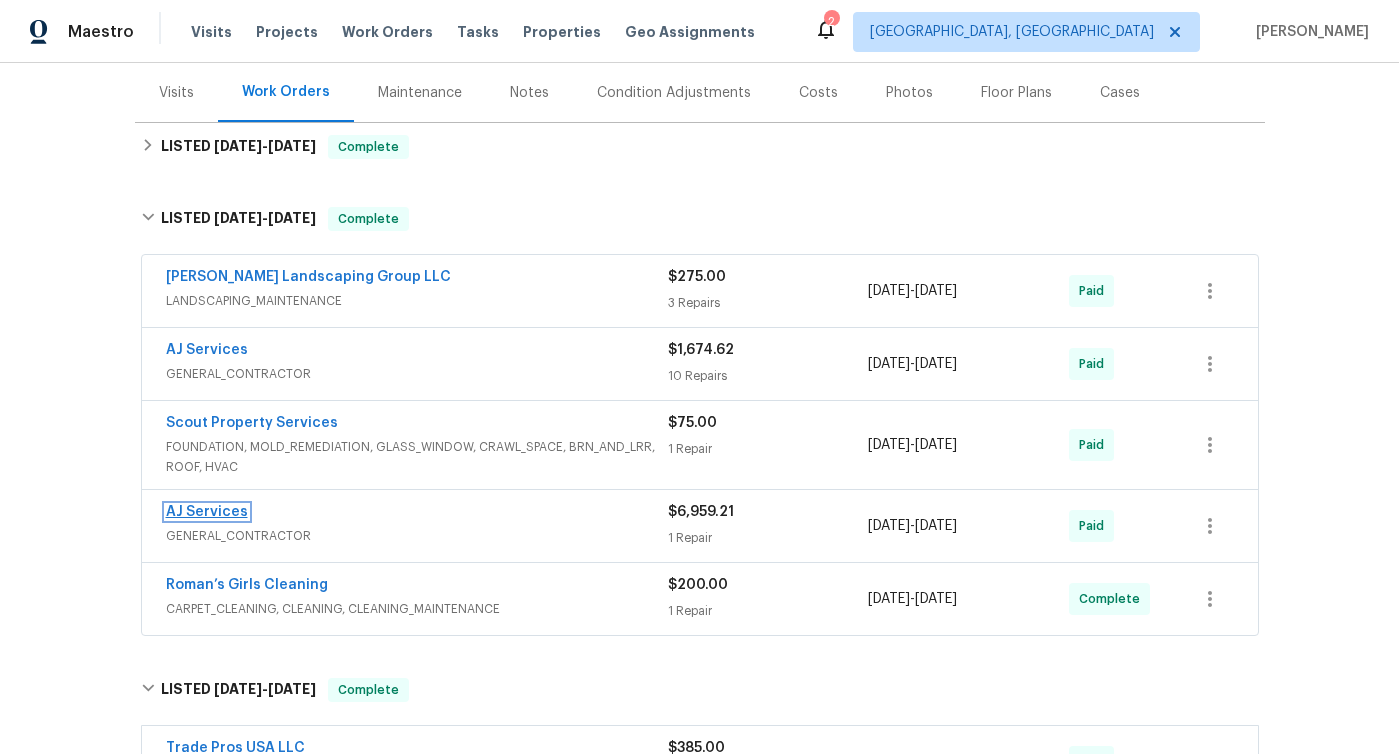 click on "AJ Services" at bounding box center (207, 512) 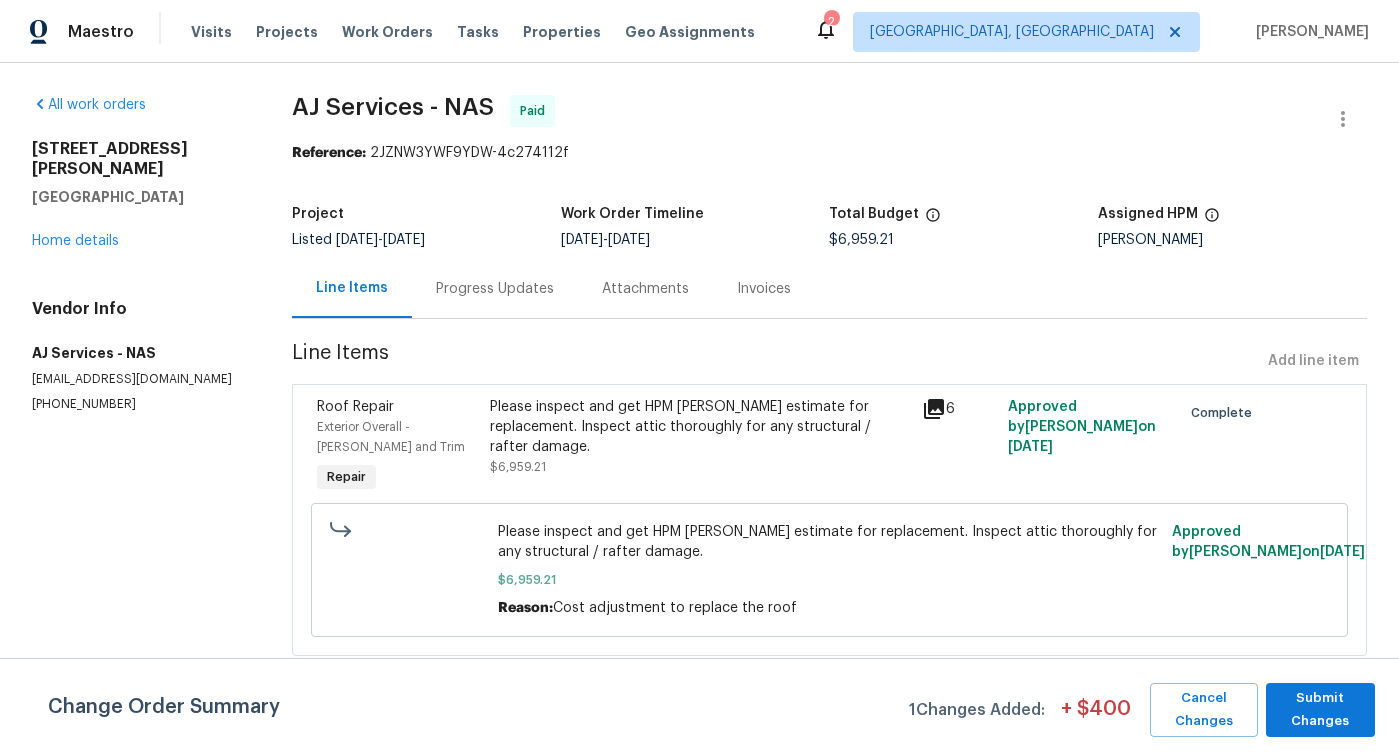 click on "Progress Updates" at bounding box center [495, 289] 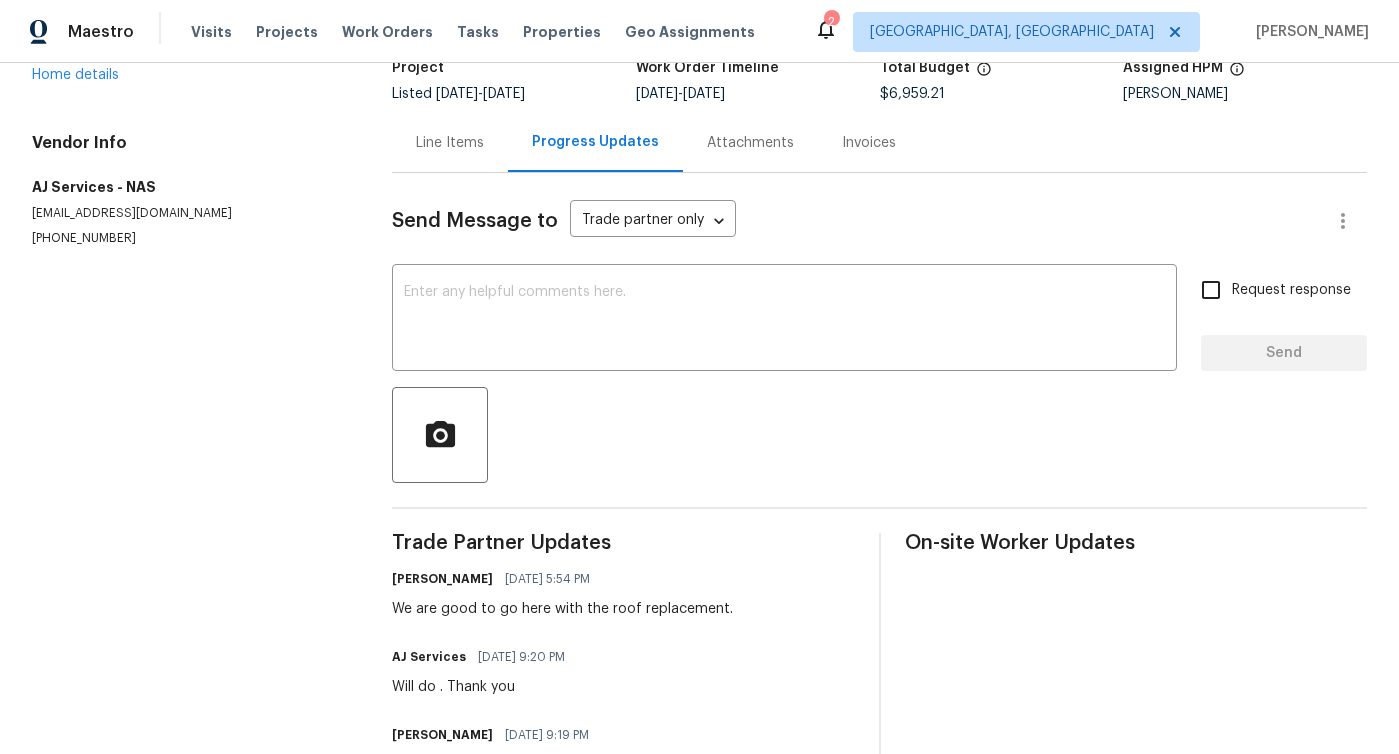 scroll, scrollTop: 118, scrollLeft: 0, axis: vertical 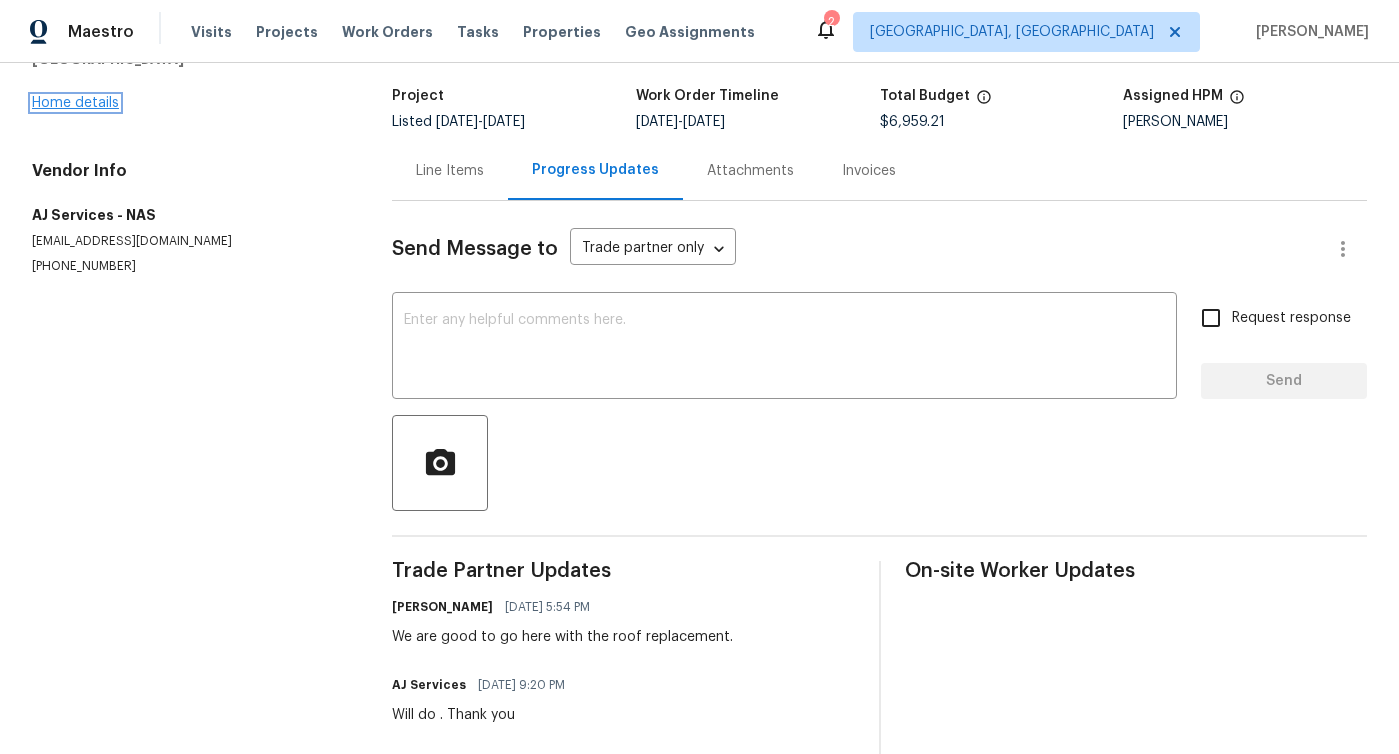 click on "Home details" at bounding box center [75, 103] 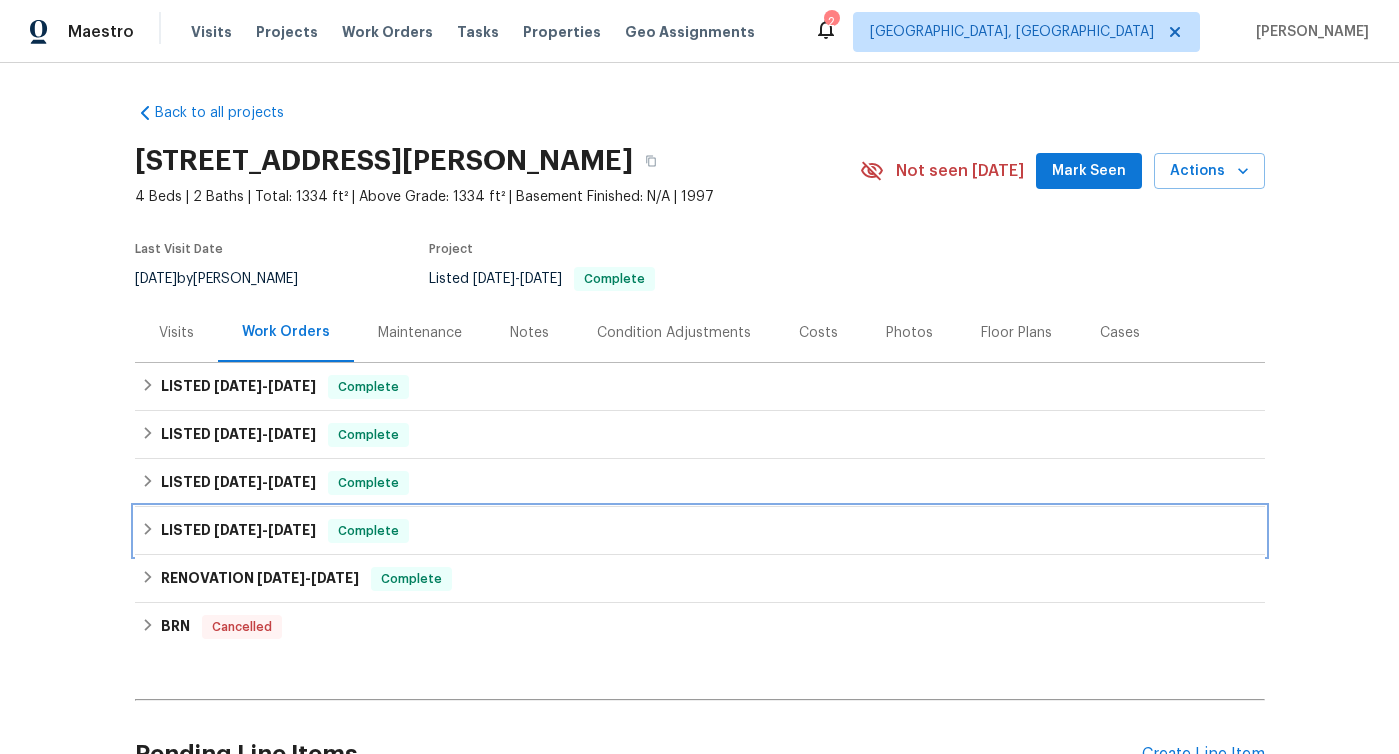 click 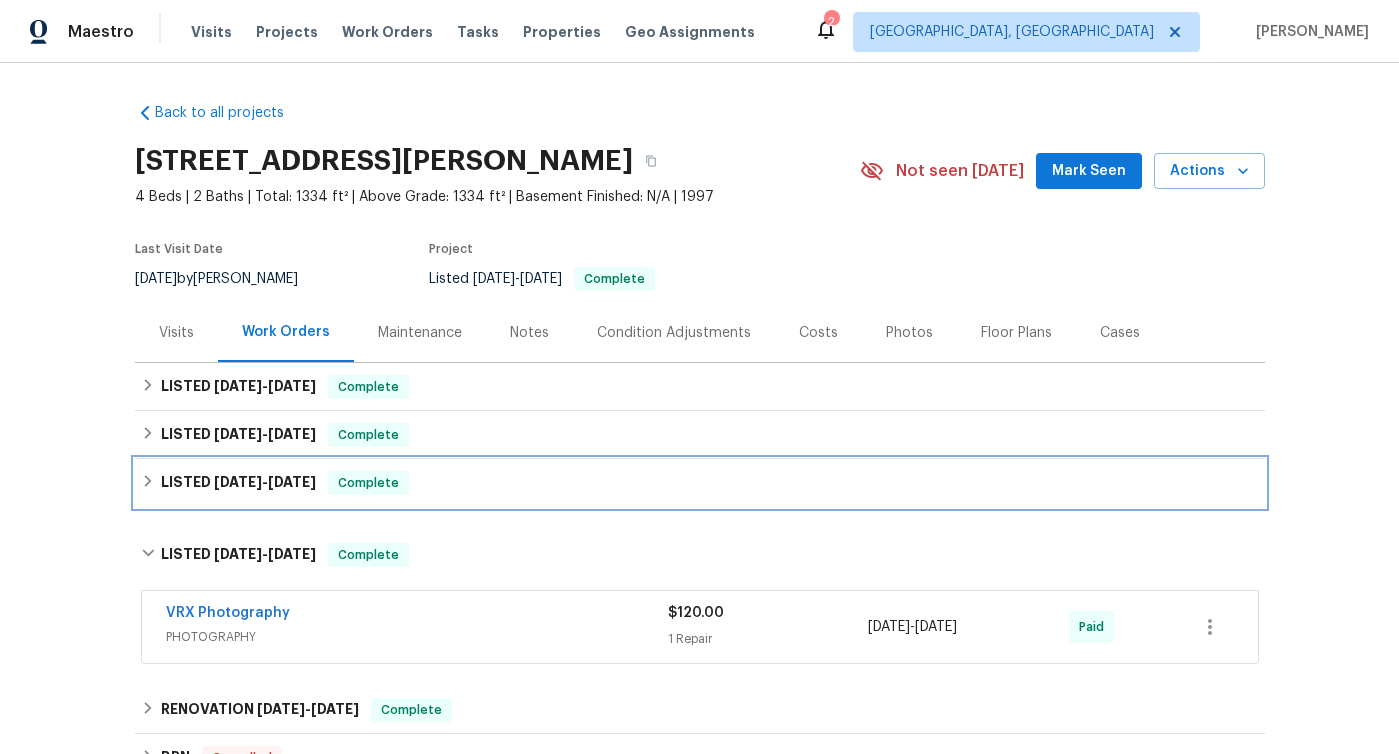 click 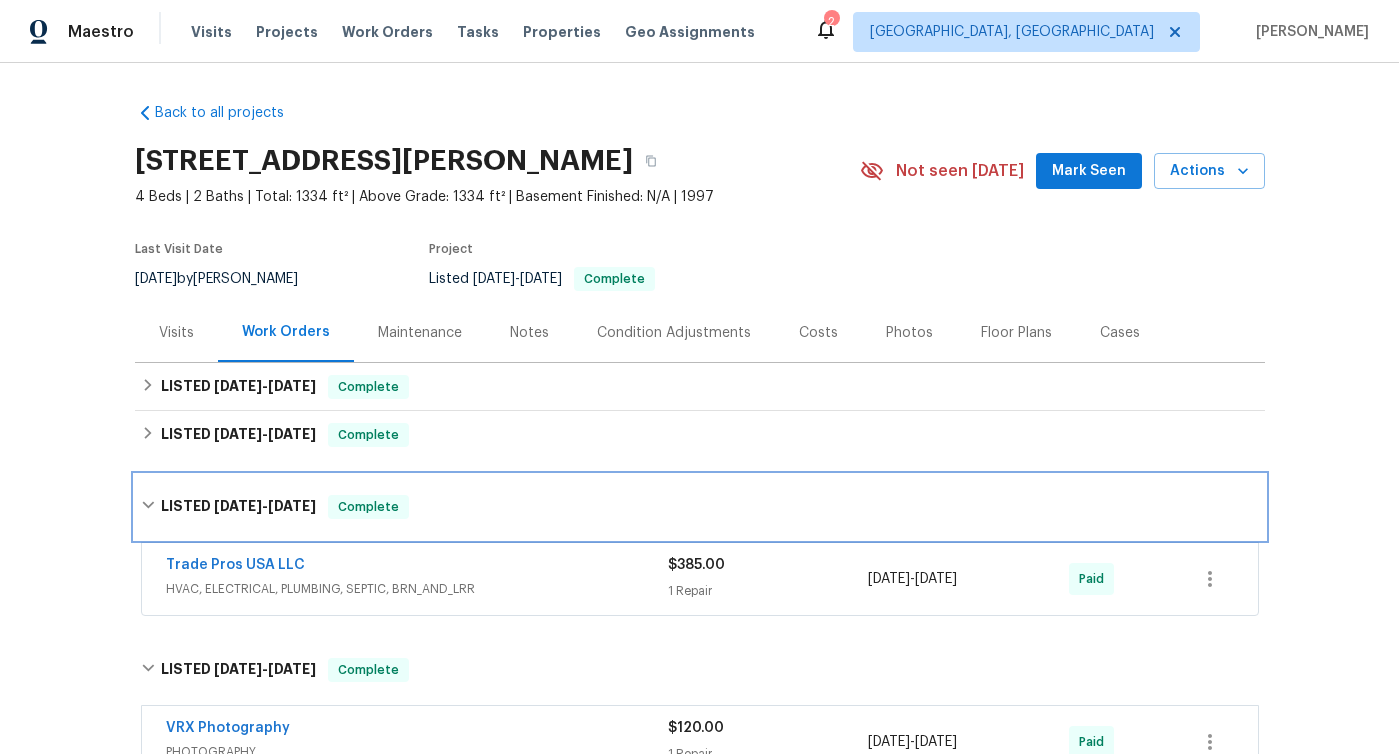 scroll, scrollTop: 115, scrollLeft: 0, axis: vertical 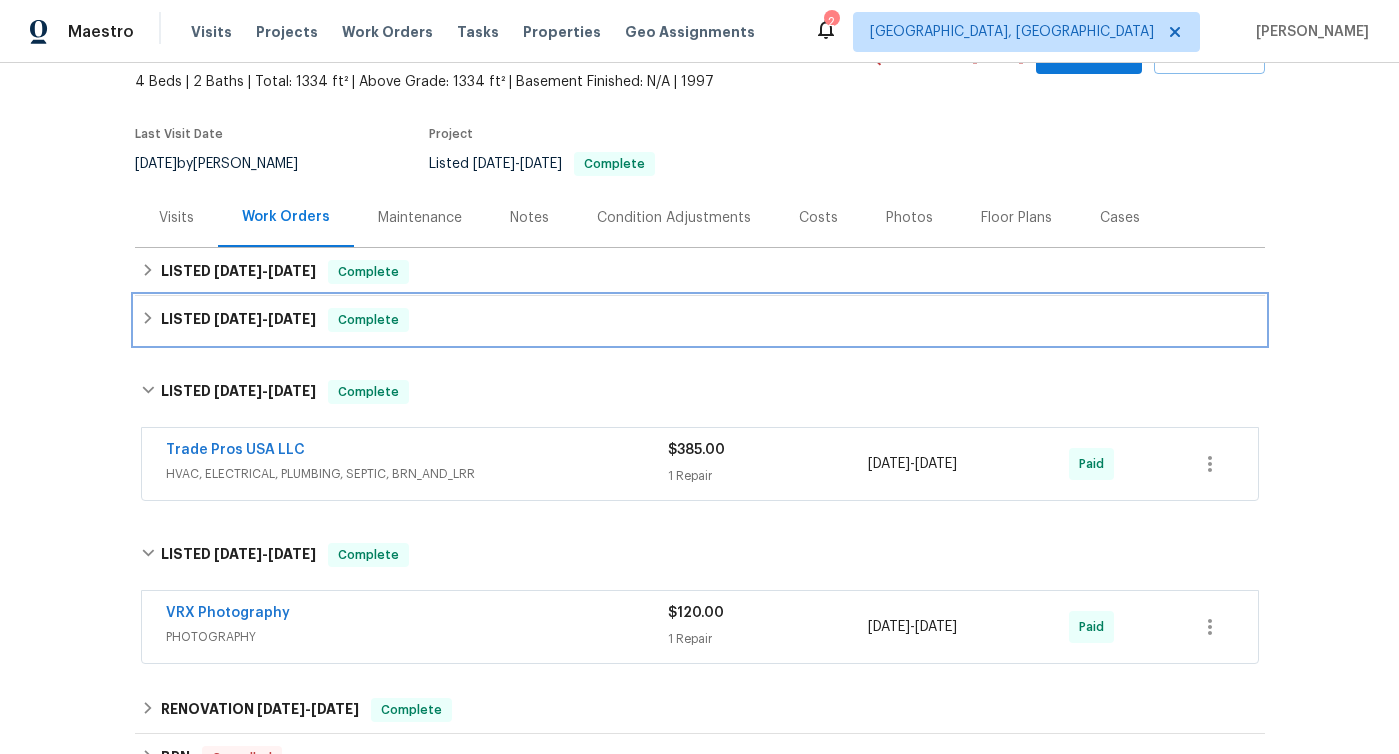 click on "LISTED   [DATE]  -  [DATE] Complete" at bounding box center (700, 320) 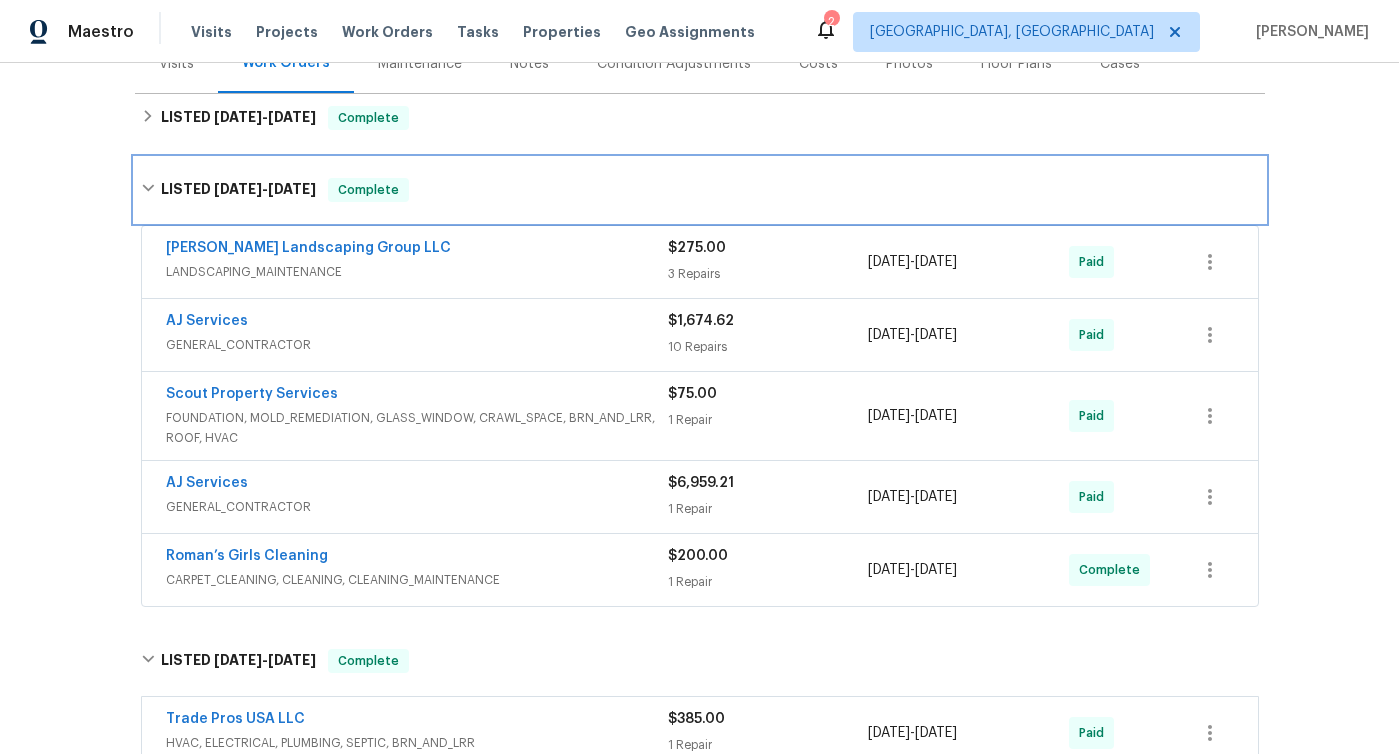 scroll, scrollTop: 277, scrollLeft: 0, axis: vertical 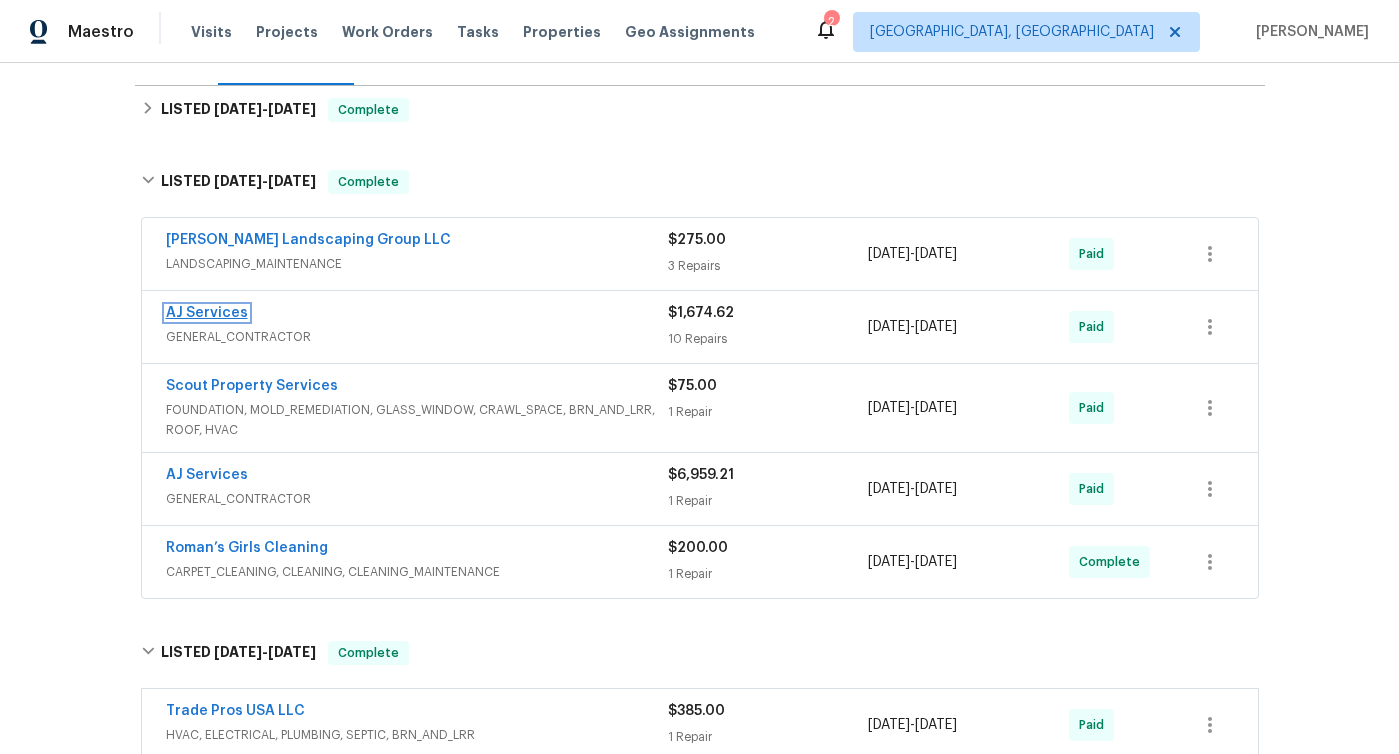 click on "AJ Services" at bounding box center [207, 313] 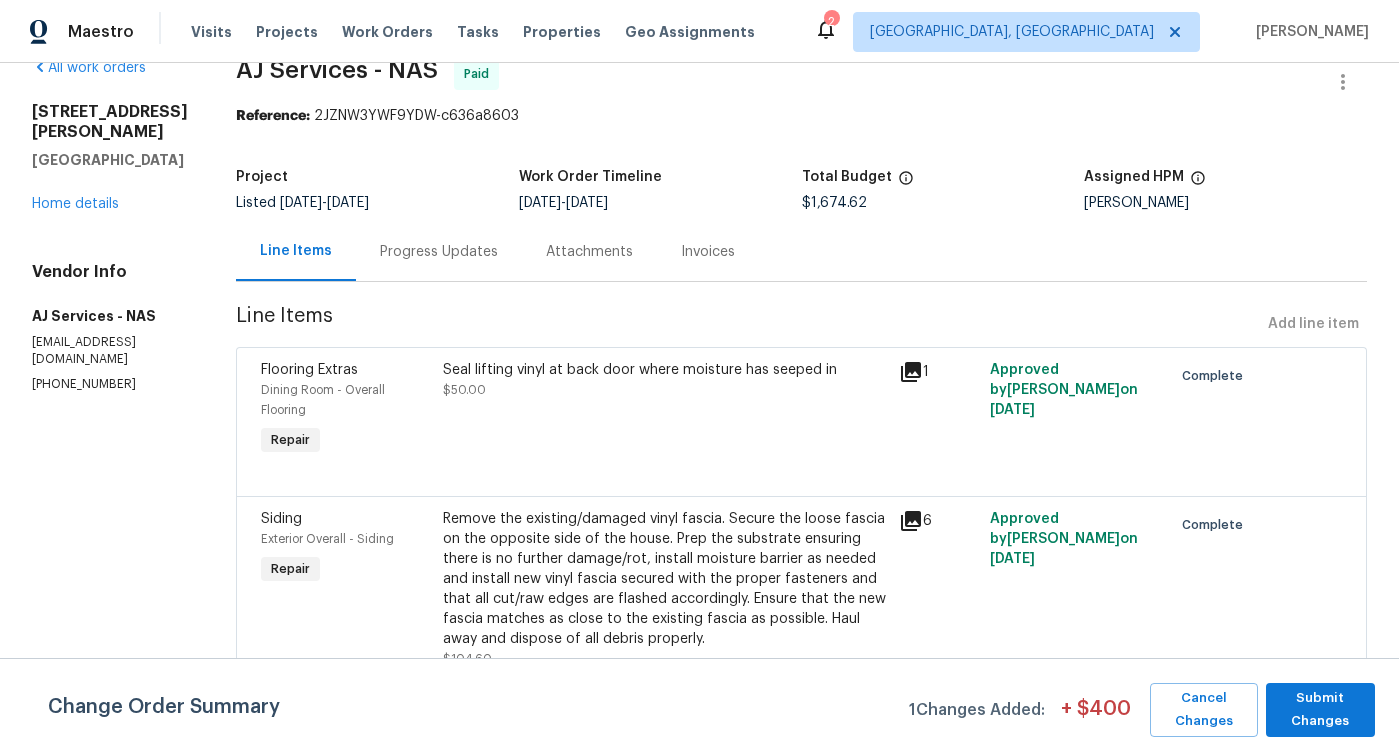 scroll, scrollTop: 0, scrollLeft: 0, axis: both 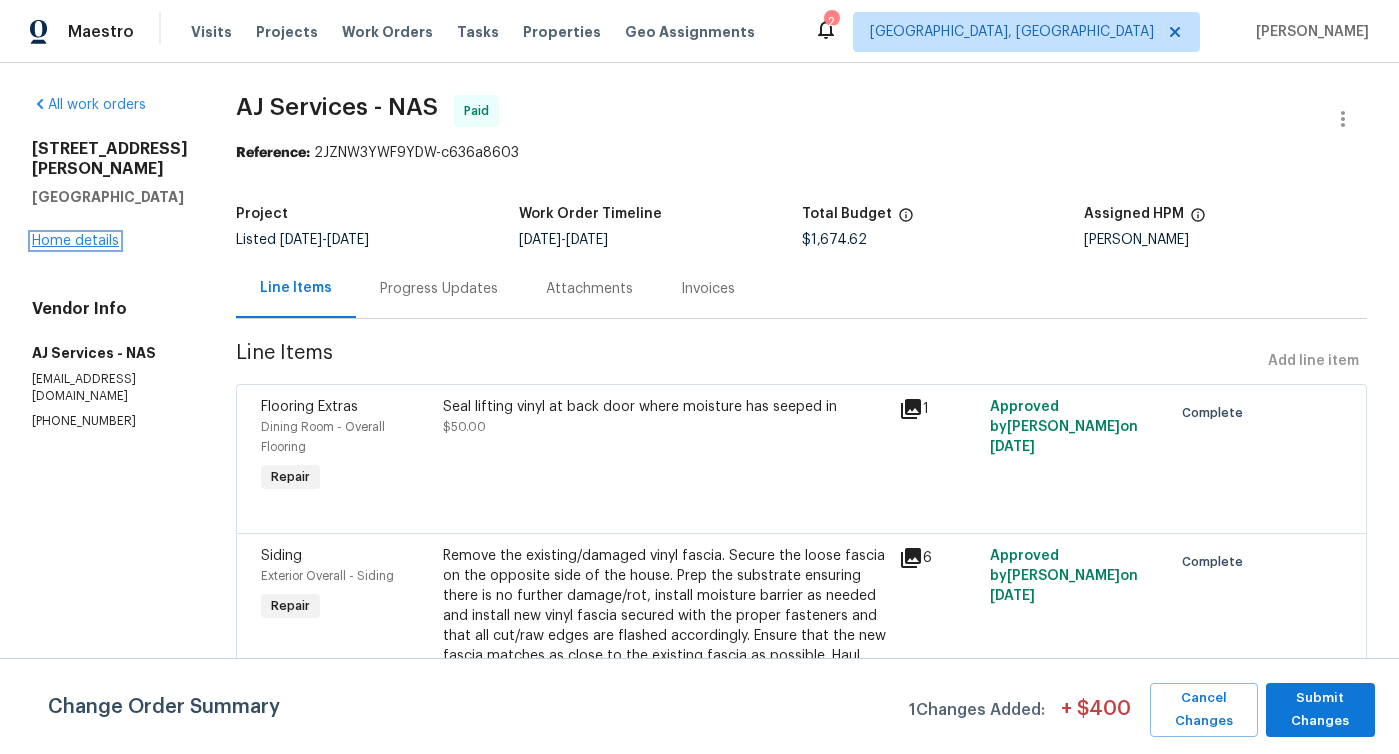 click on "Home details" at bounding box center (75, 241) 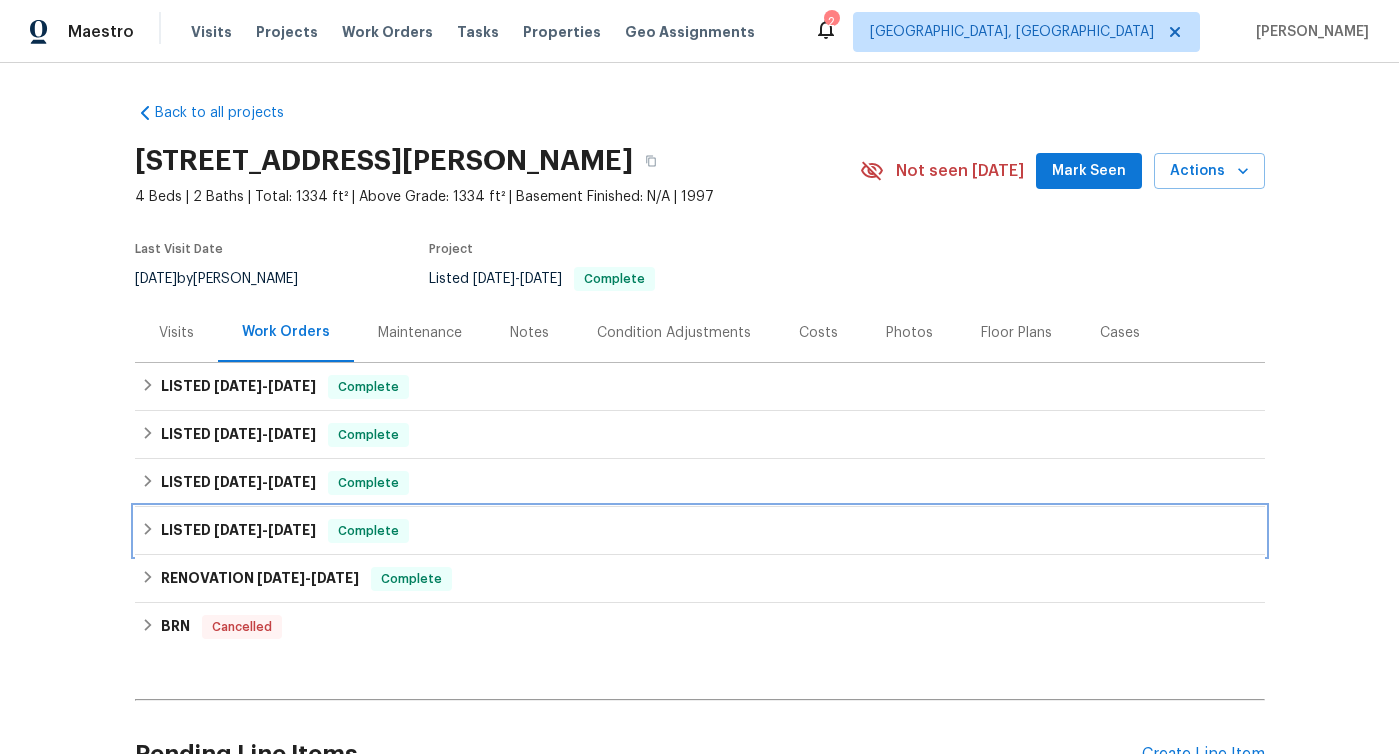 click 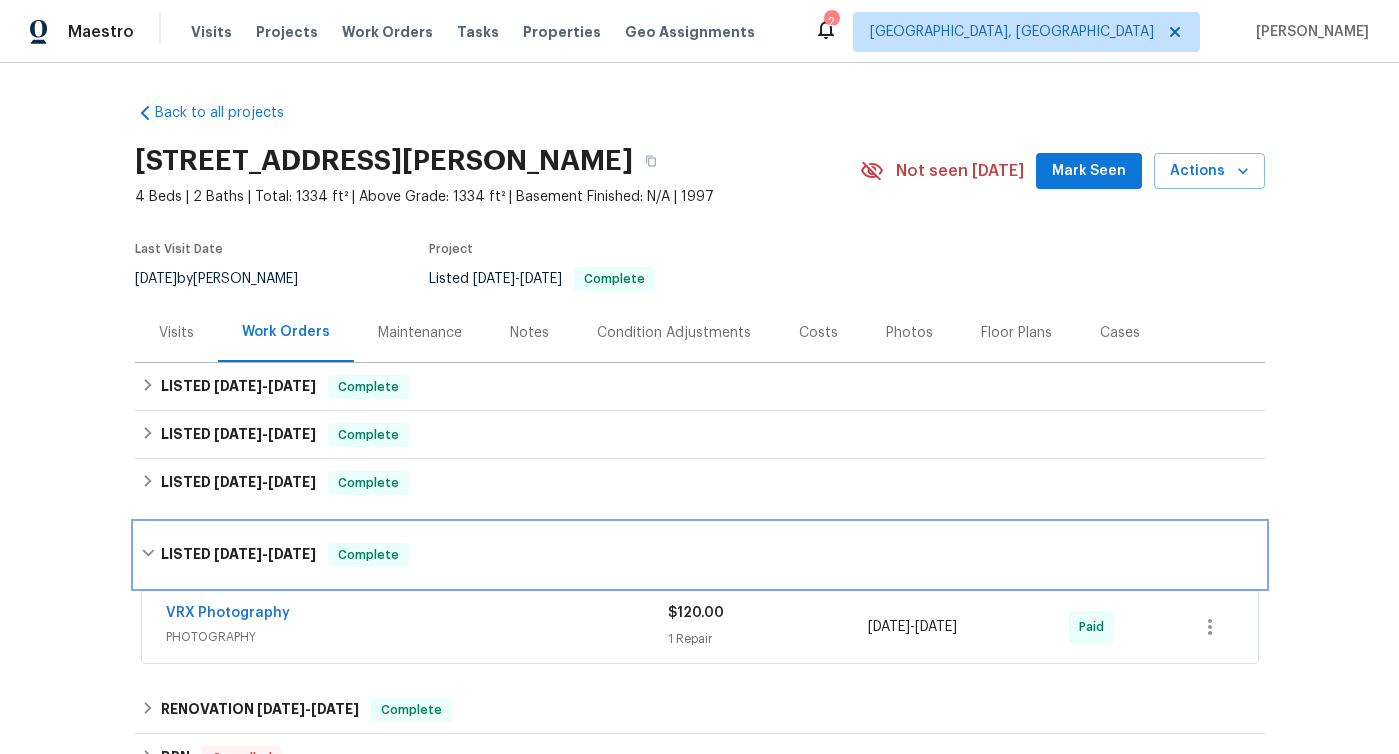 scroll, scrollTop: 135, scrollLeft: 0, axis: vertical 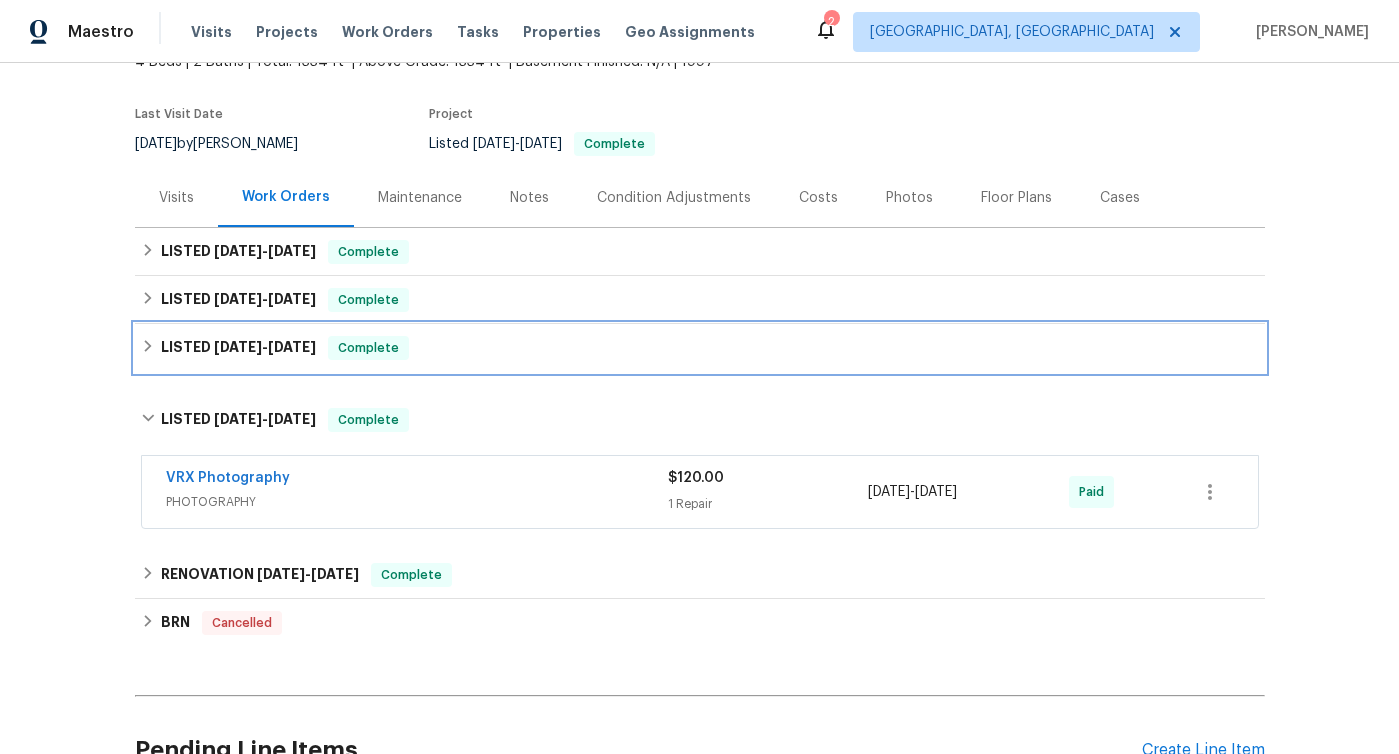 click 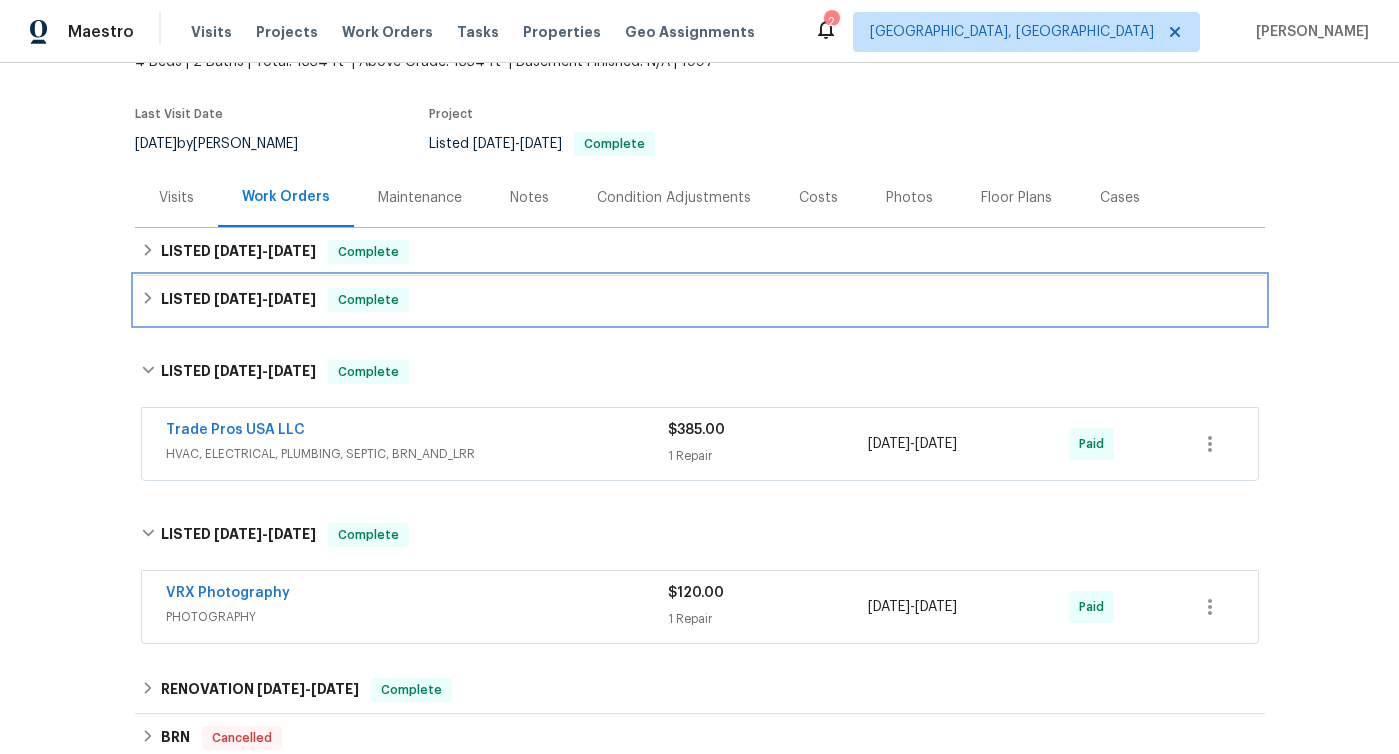 click 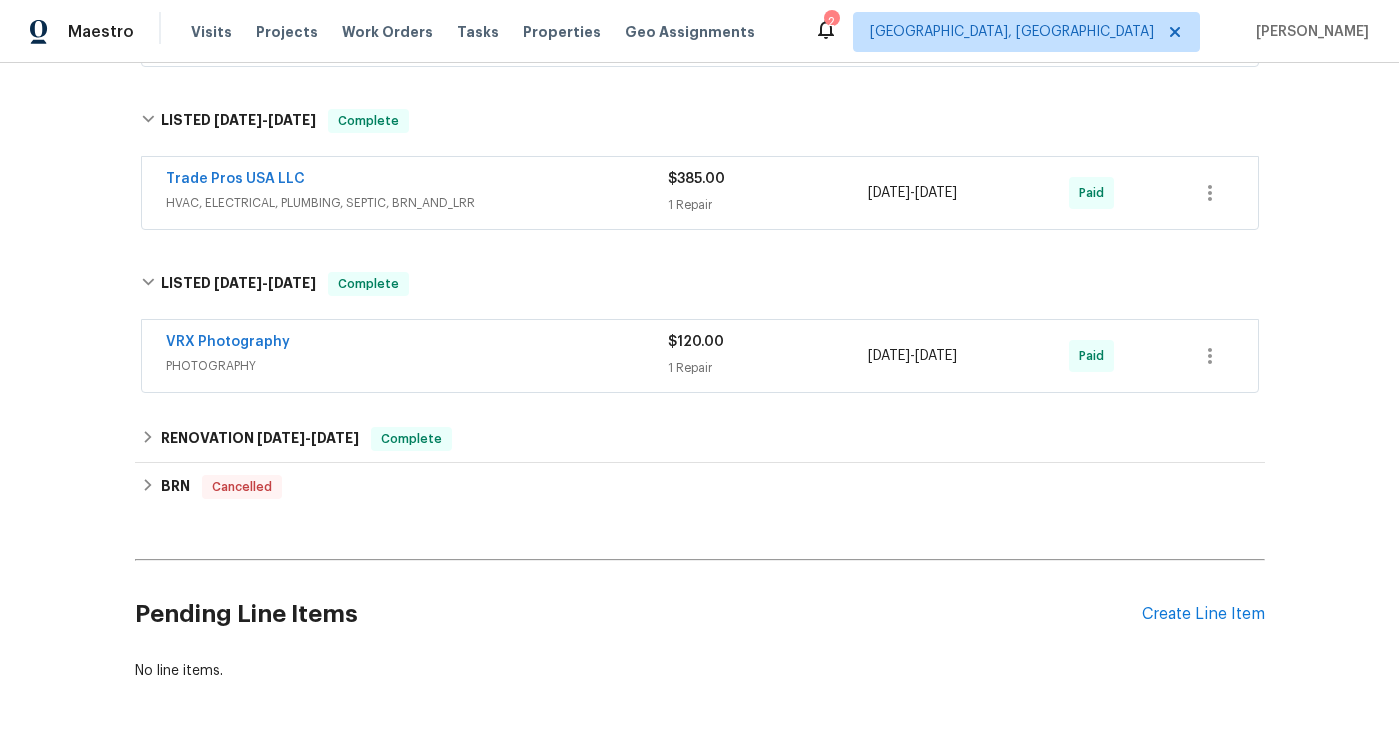 scroll, scrollTop: 872, scrollLeft: 0, axis: vertical 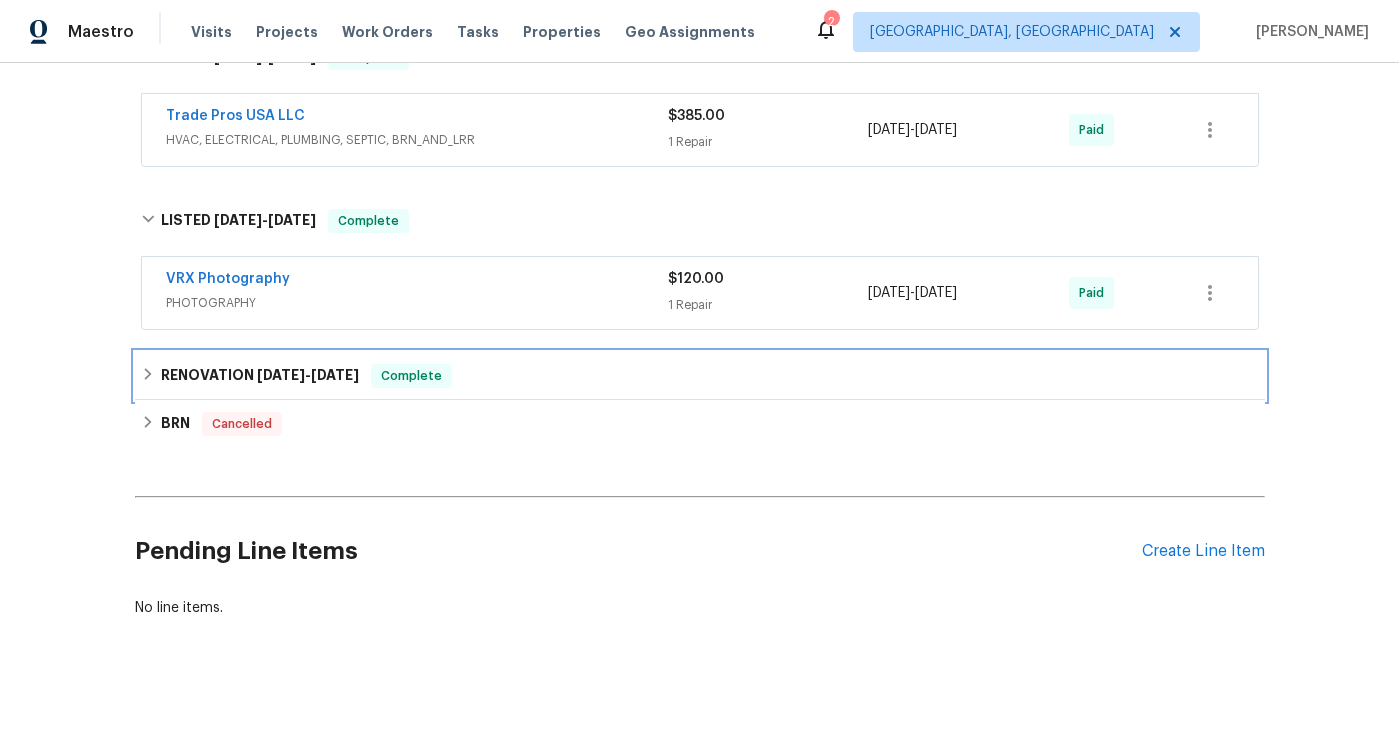 click on "RENOVATION   [DATE]  -  [DATE] Complete" at bounding box center (700, 376) 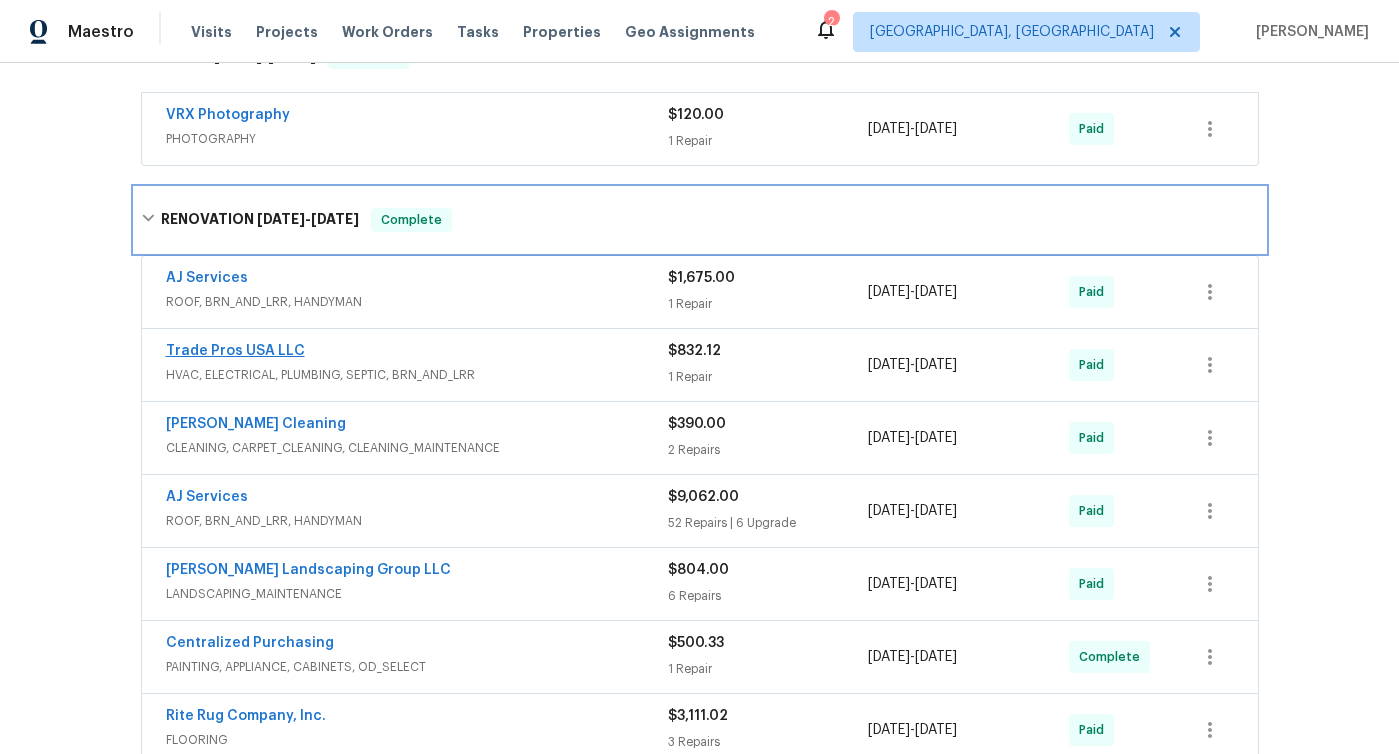 scroll, scrollTop: 1041, scrollLeft: 0, axis: vertical 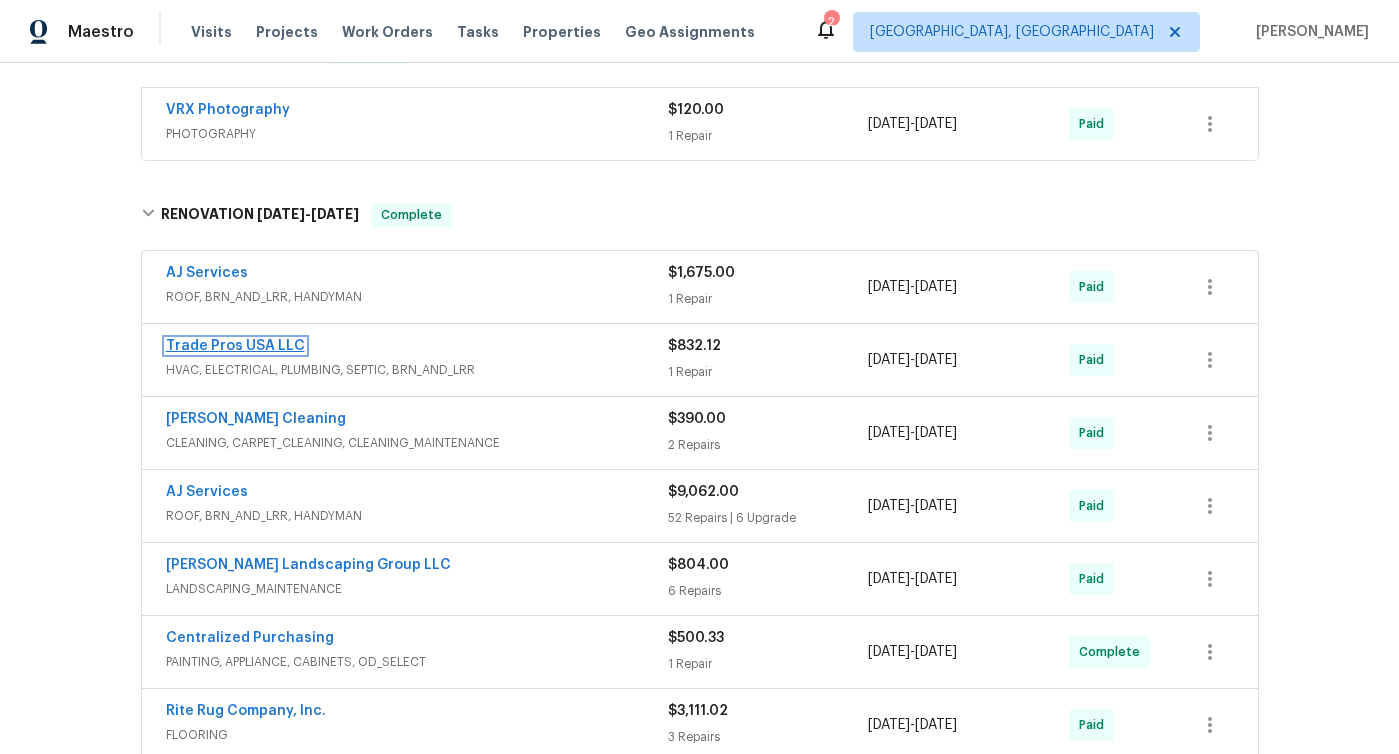 click on "Trade Pros USA LLC" at bounding box center [235, 346] 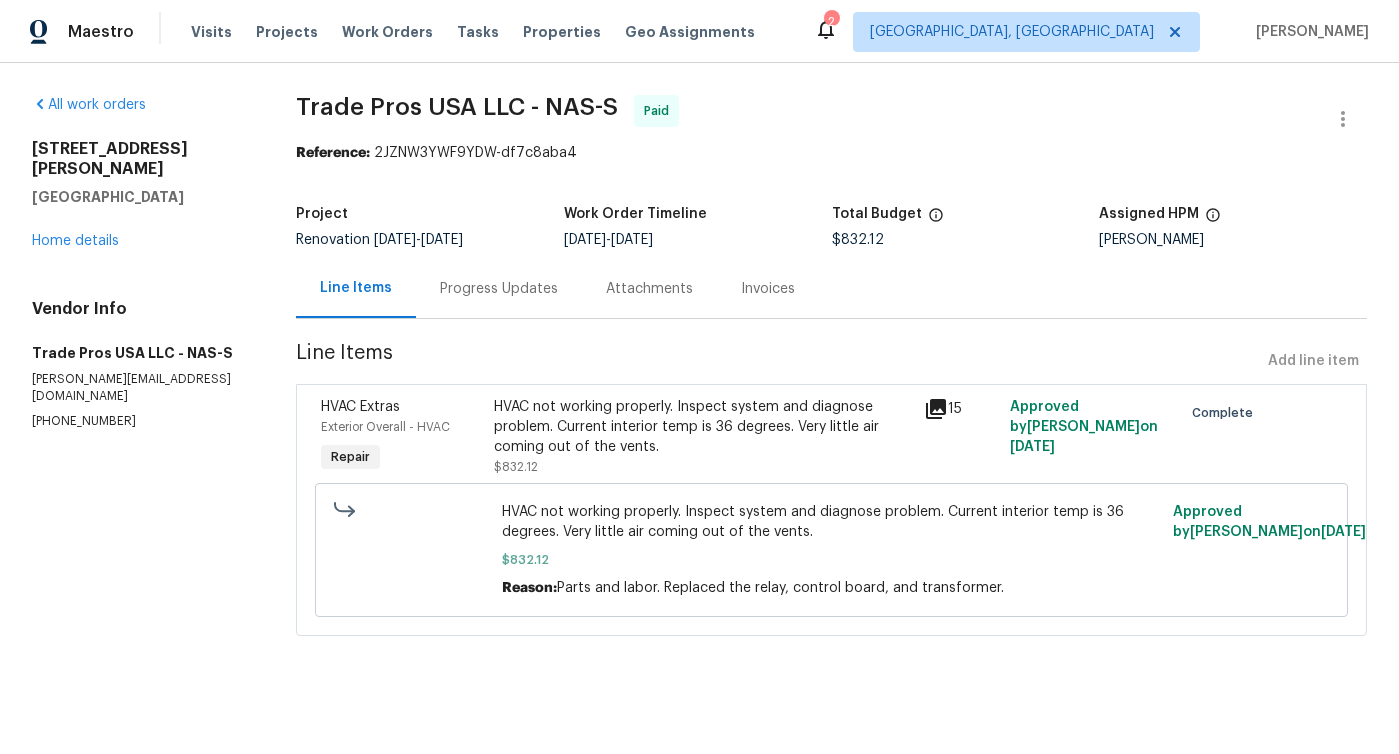click on "Progress Updates" at bounding box center [499, 289] 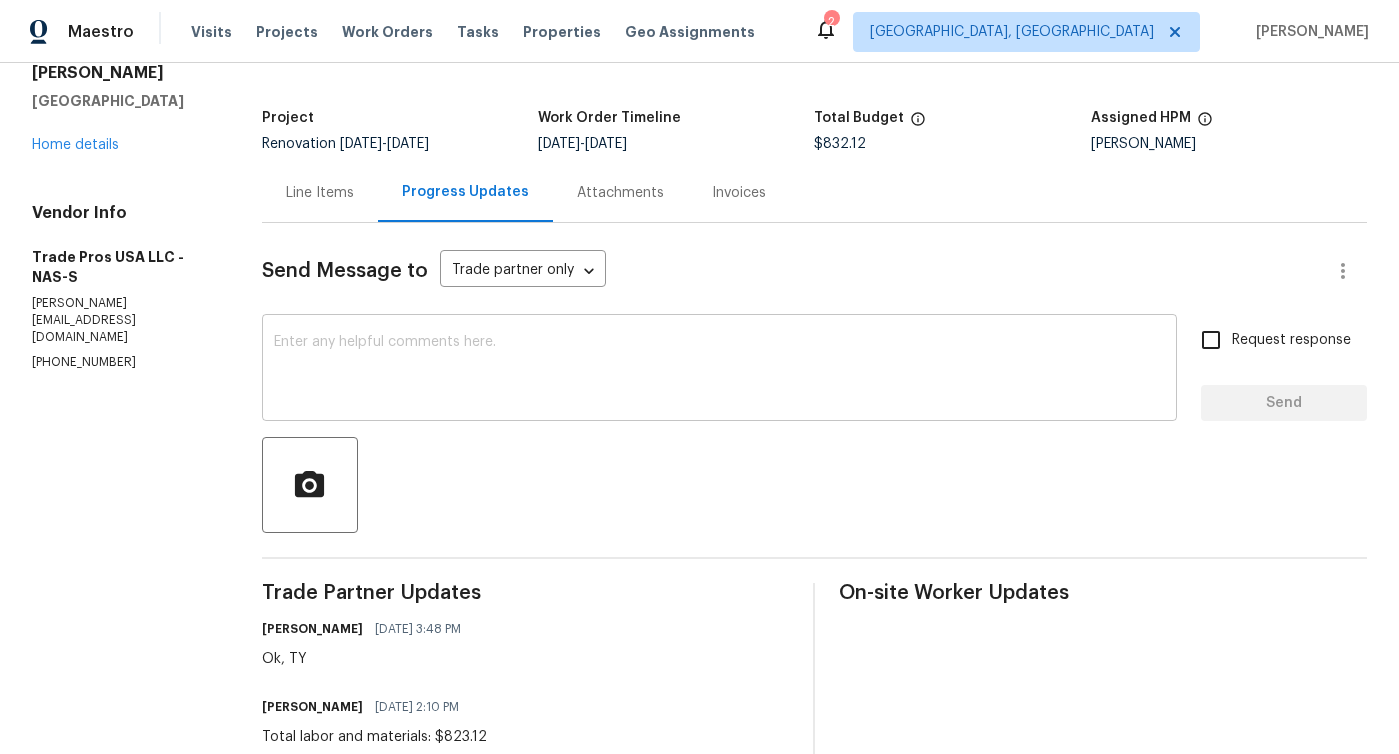 scroll, scrollTop: 0, scrollLeft: 0, axis: both 